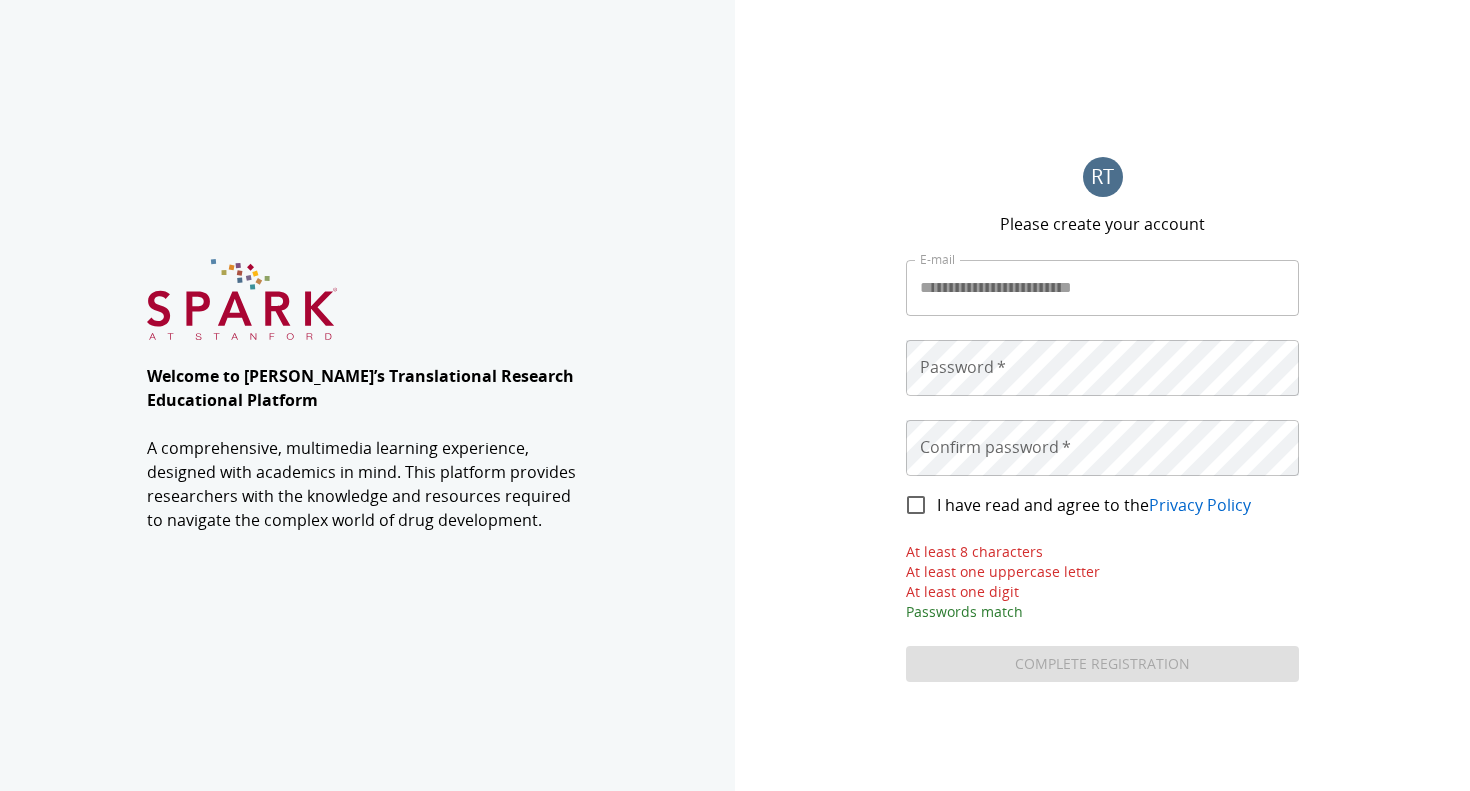 scroll, scrollTop: 0, scrollLeft: 0, axis: both 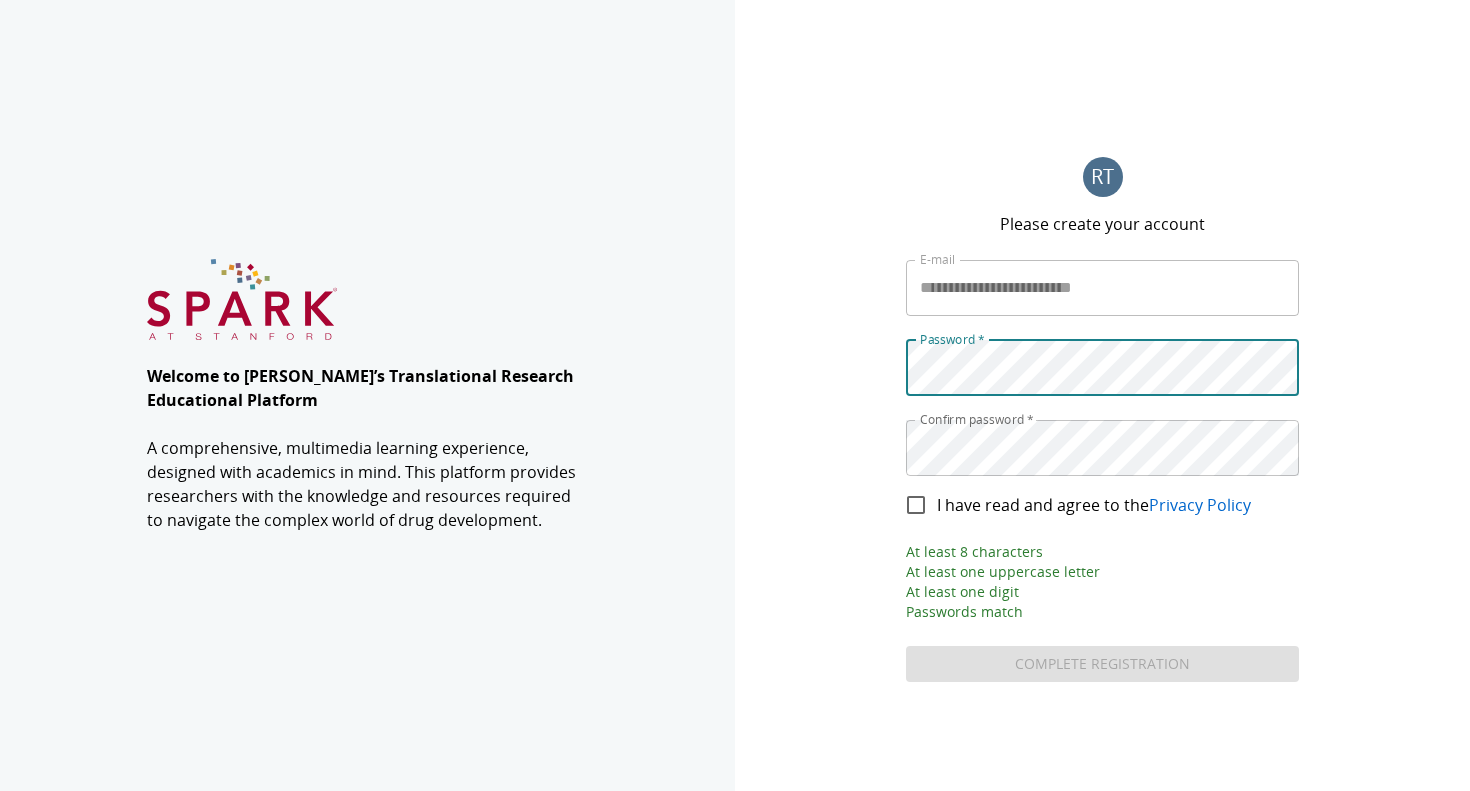 click on "**********" at bounding box center (1102, 395) 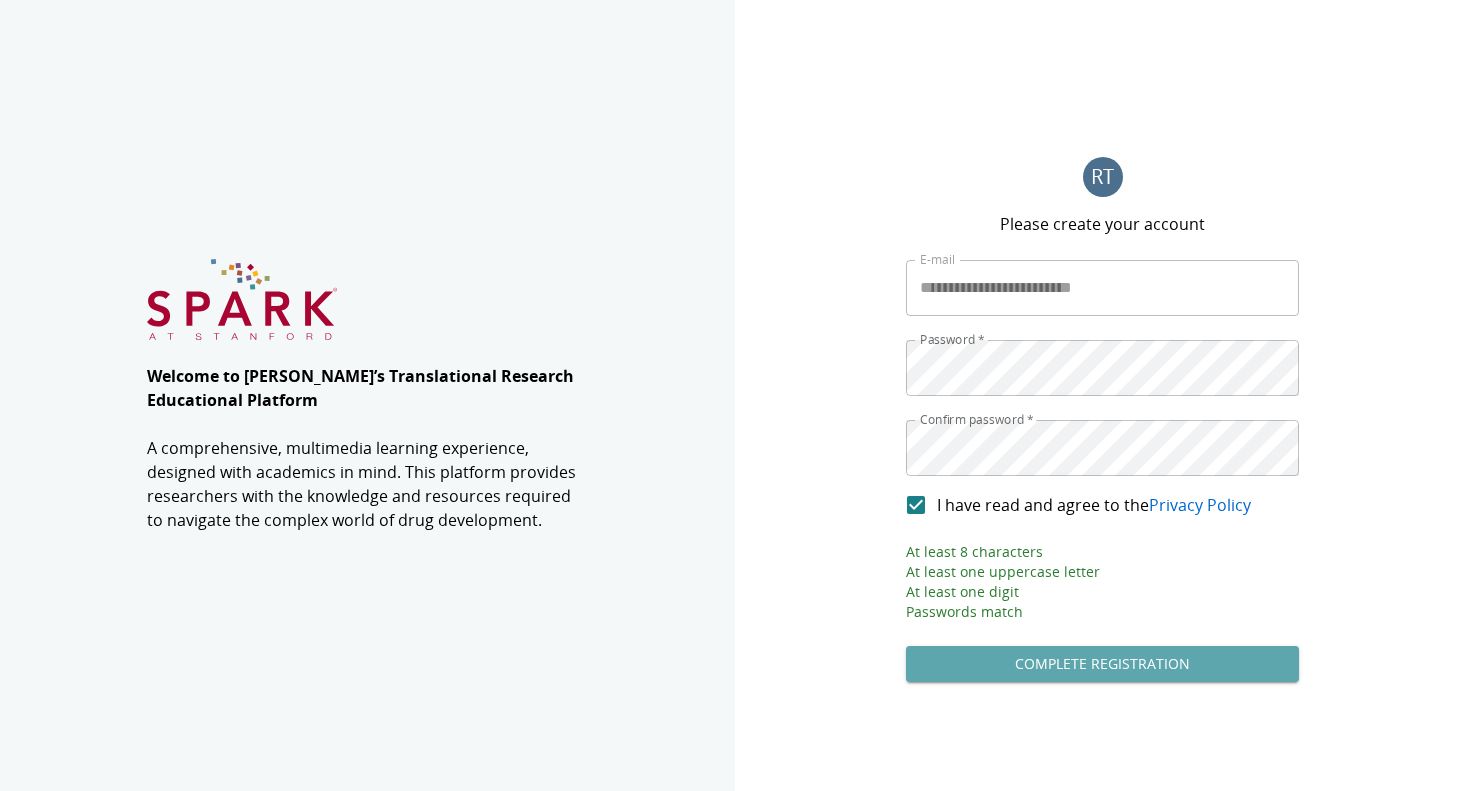 click on "Complete Registration" at bounding box center [1102, 664] 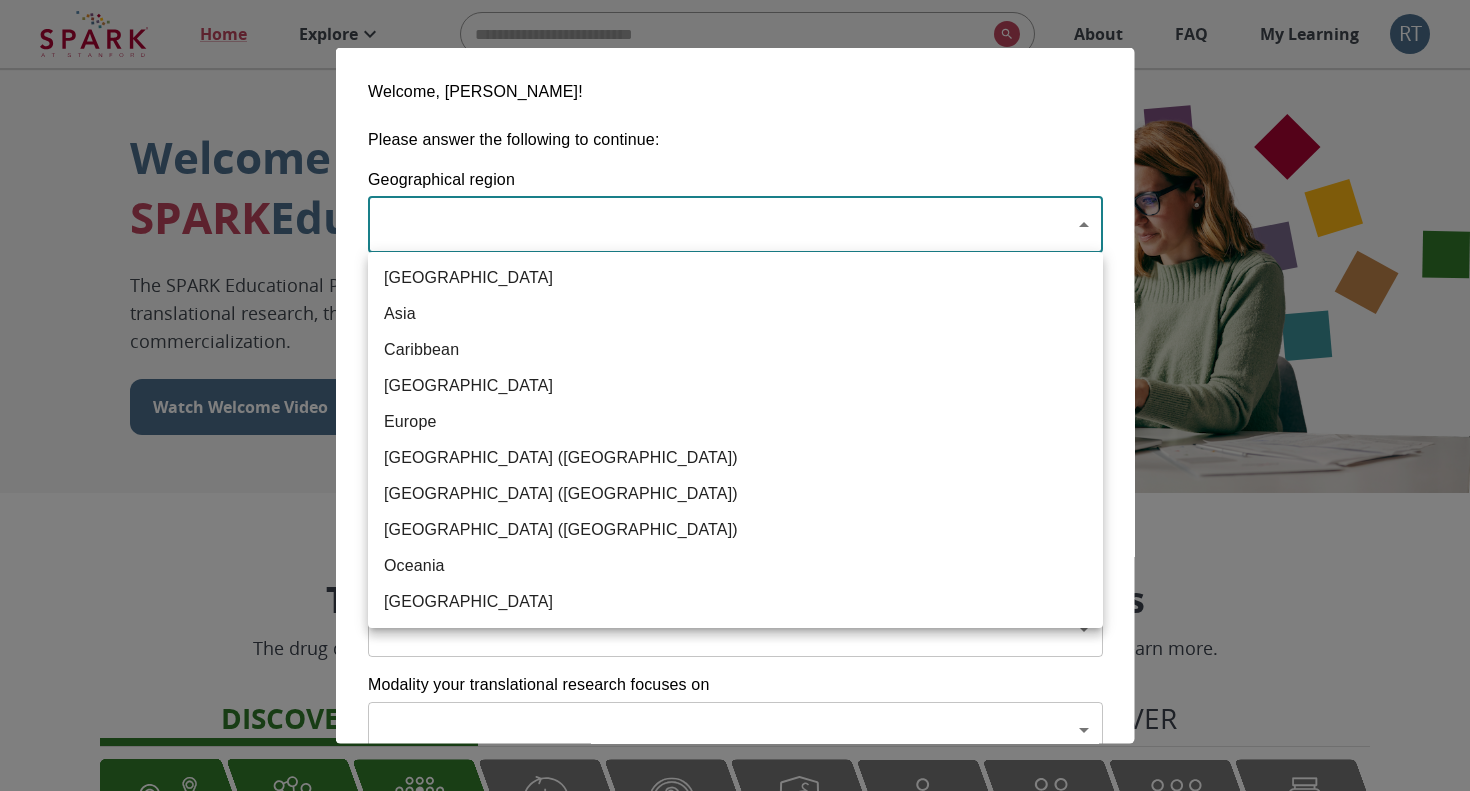 click on "Home Explore ​ About FAQ My Learning RT Welcome to the SPARK  Educational Platform The SPARK Educational Platform will support your learning journey in translational research, therapeutic discovery and development, and commercialization. Watch Welcome Video The Drug Discovery and Development Process The drug development process typically has three phases. Discover, Develop, Deliver. Click each tab to learn more. Discover Develop Deliver Discover The Discover section covers foundational knowledge in drug discovery and
development, from identifying unmet medical need and understanding the disease to defining essential
product characteristics, therapeutic discovery, and optimization. You will also find information
supporting strategic planning, the basics of the market, and technology transfer as well as regulatory
and intellectual property considerations. Watch Video Your Learning, Your Way Courses Go to Courses Courses Go to Courses Modules Go to Modules Videos Go to Videos" at bounding box center [735, 1236] 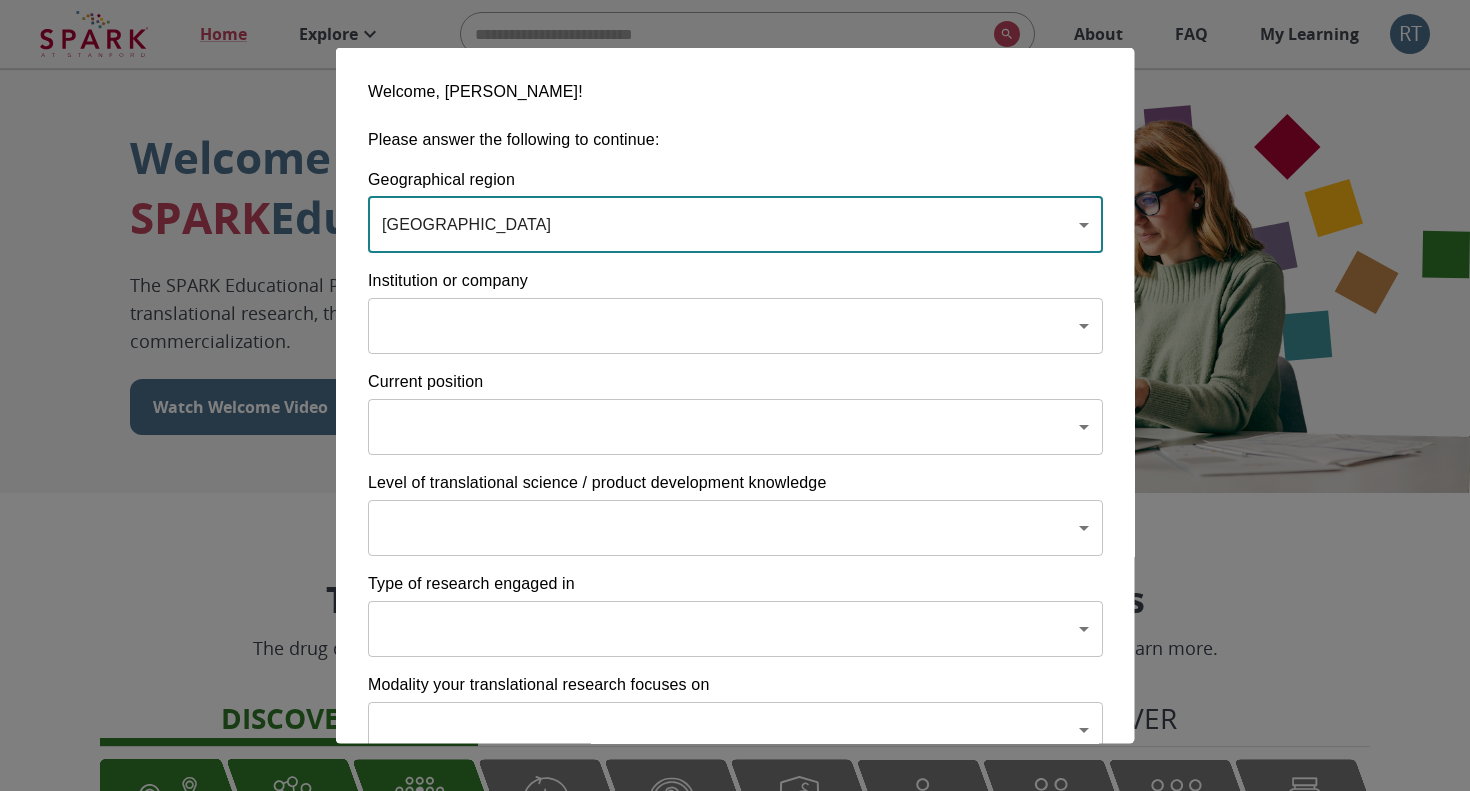 click on "Home Explore ​ About FAQ My Learning RT Welcome to the SPARK  Educational Platform The SPARK Educational Platform will support your learning journey in translational research, therapeutic discovery and development, and commercialization. Watch Welcome Video The Drug Discovery and Development Process The drug development process typically has three phases. Discover, Develop, Deliver. Click each tab to learn more. Discover Develop Deliver Discover The Discover section covers foundational knowledge in drug discovery and
development, from identifying unmet medical need and understanding the disease to defining essential
product characteristics, therapeutic discovery, and optimization. You will also find information
supporting strategic planning, the basics of the market, and technology transfer as well as regulatory
and intellectual property considerations. Watch Video Your Learning, Your Way Courses Go to Courses Courses Go to Courses Modules Go to Modules Videos Go to Videos" at bounding box center [735, 1236] 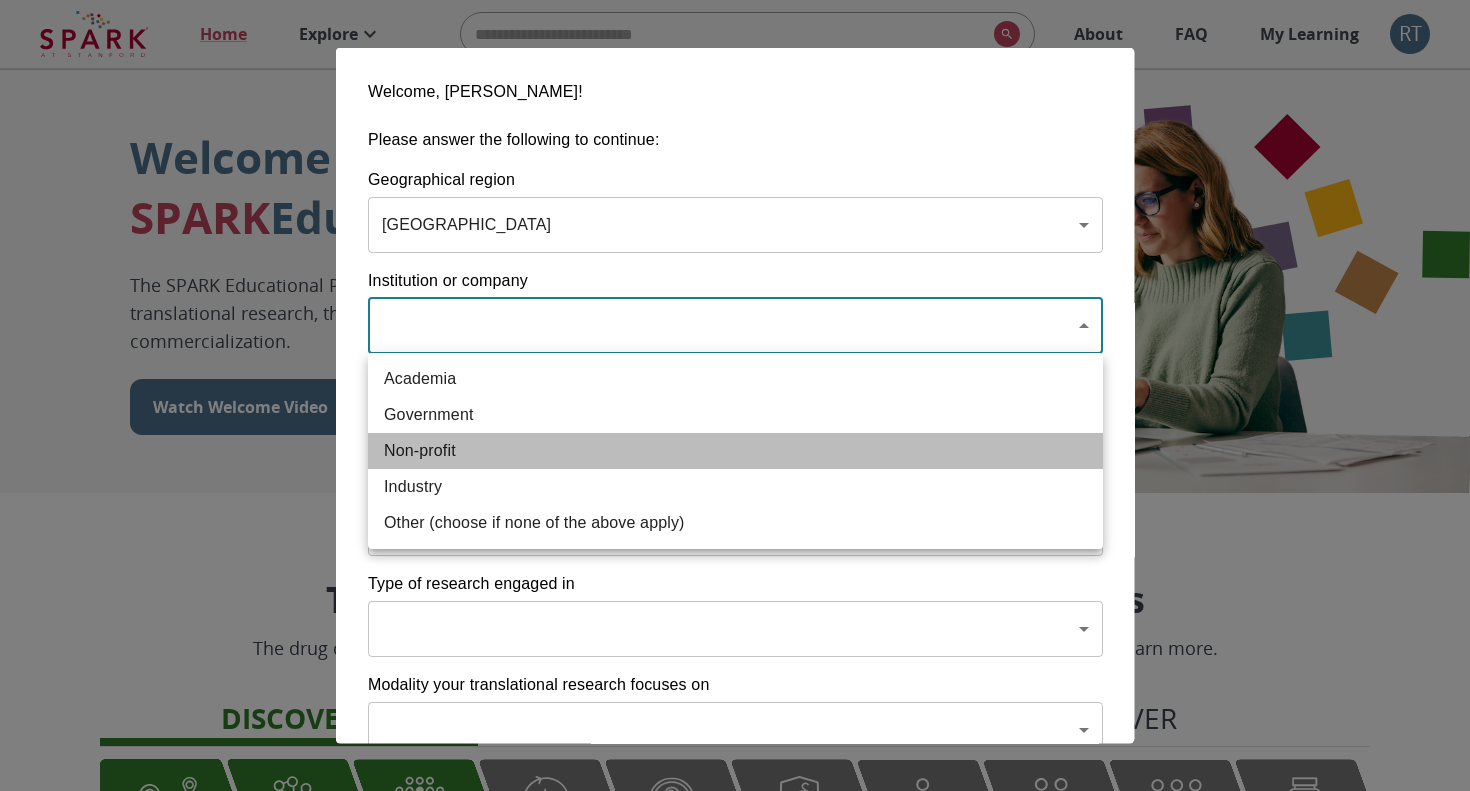 click on "Non-profit" at bounding box center [735, 451] 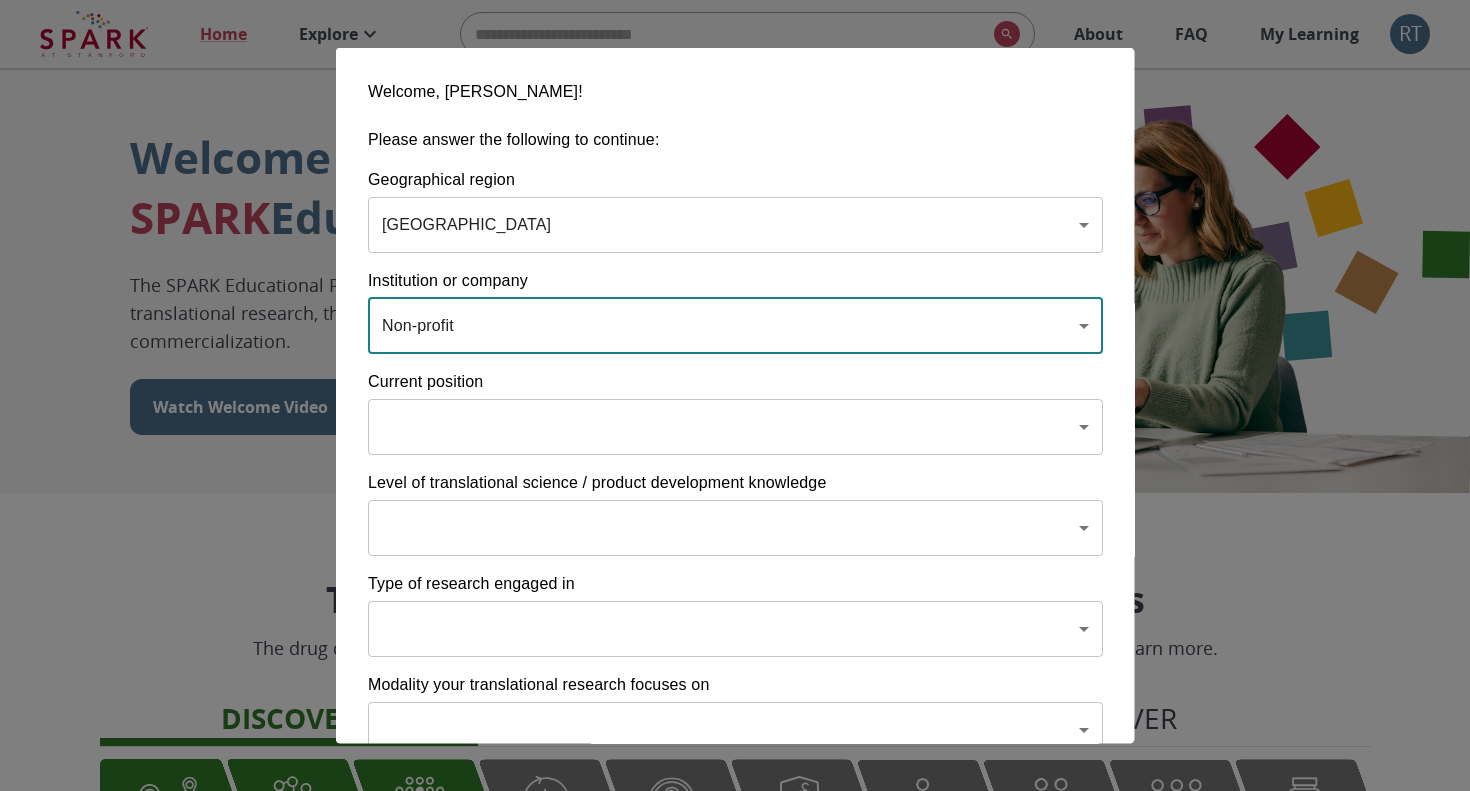 click on "Home Explore ​ About FAQ My Learning RT Welcome to the SPARK  Educational Platform The SPARK Educational Platform will support your learning journey in translational research, therapeutic discovery and development, and commercialization. Watch Welcome Video The Drug Discovery and Development Process The drug development process typically has three phases. Discover, Develop, Deliver. Click each tab to learn more. Discover Develop Deliver Discover The Discover section covers foundational knowledge in drug discovery and
development, from identifying unmet medical need and understanding the disease to defining essential
product characteristics, therapeutic discovery, and optimization. You will also find information
supporting strategic planning, the basics of the market, and technology transfer as well as regulatory
and intellectual property considerations. Watch Video Your Learning, Your Way Courses Go to Courses Courses Go to Courses Modules Go to Modules Videos Go to Videos" at bounding box center [735, 1236] 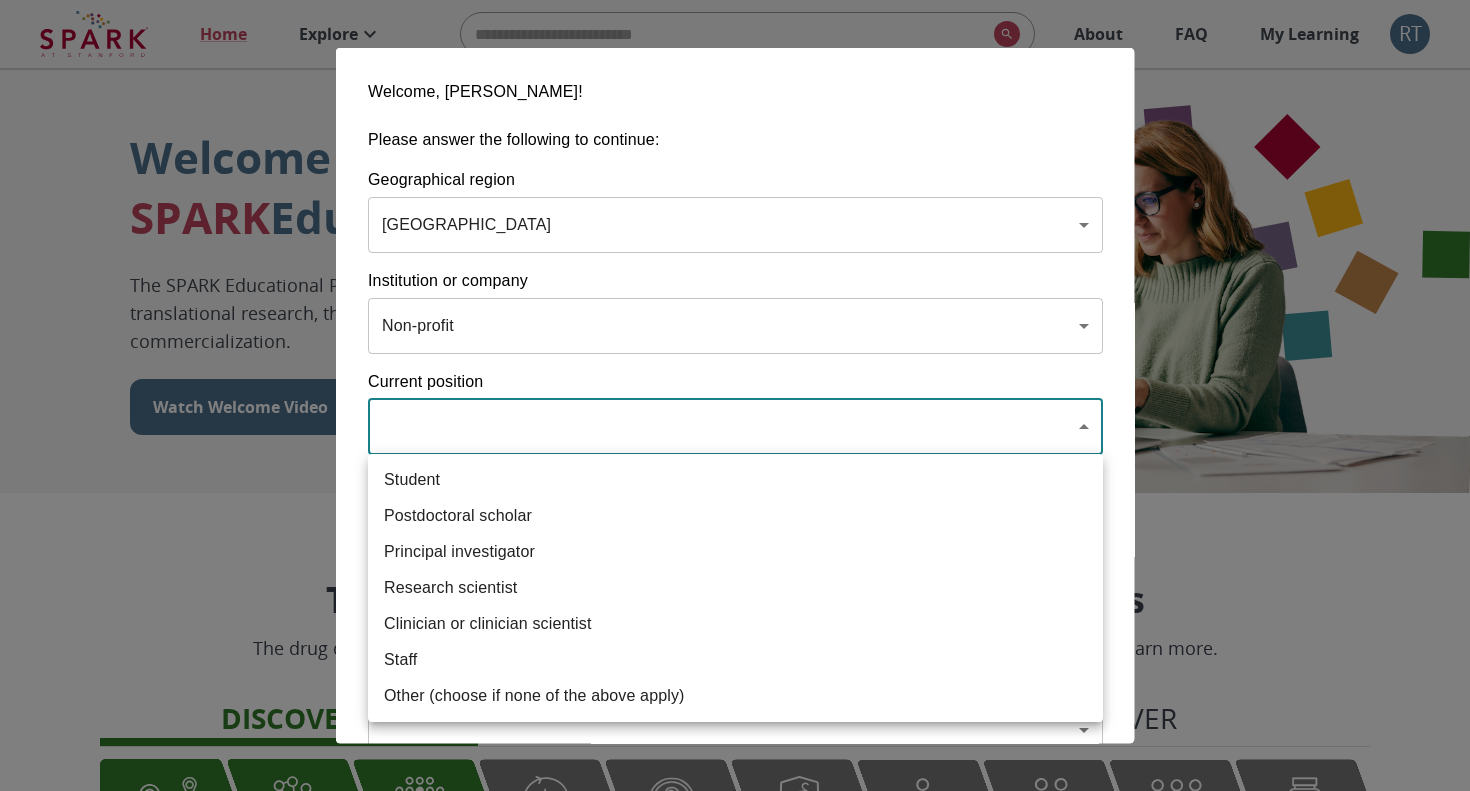 click on "Research scientist" at bounding box center (735, 588) 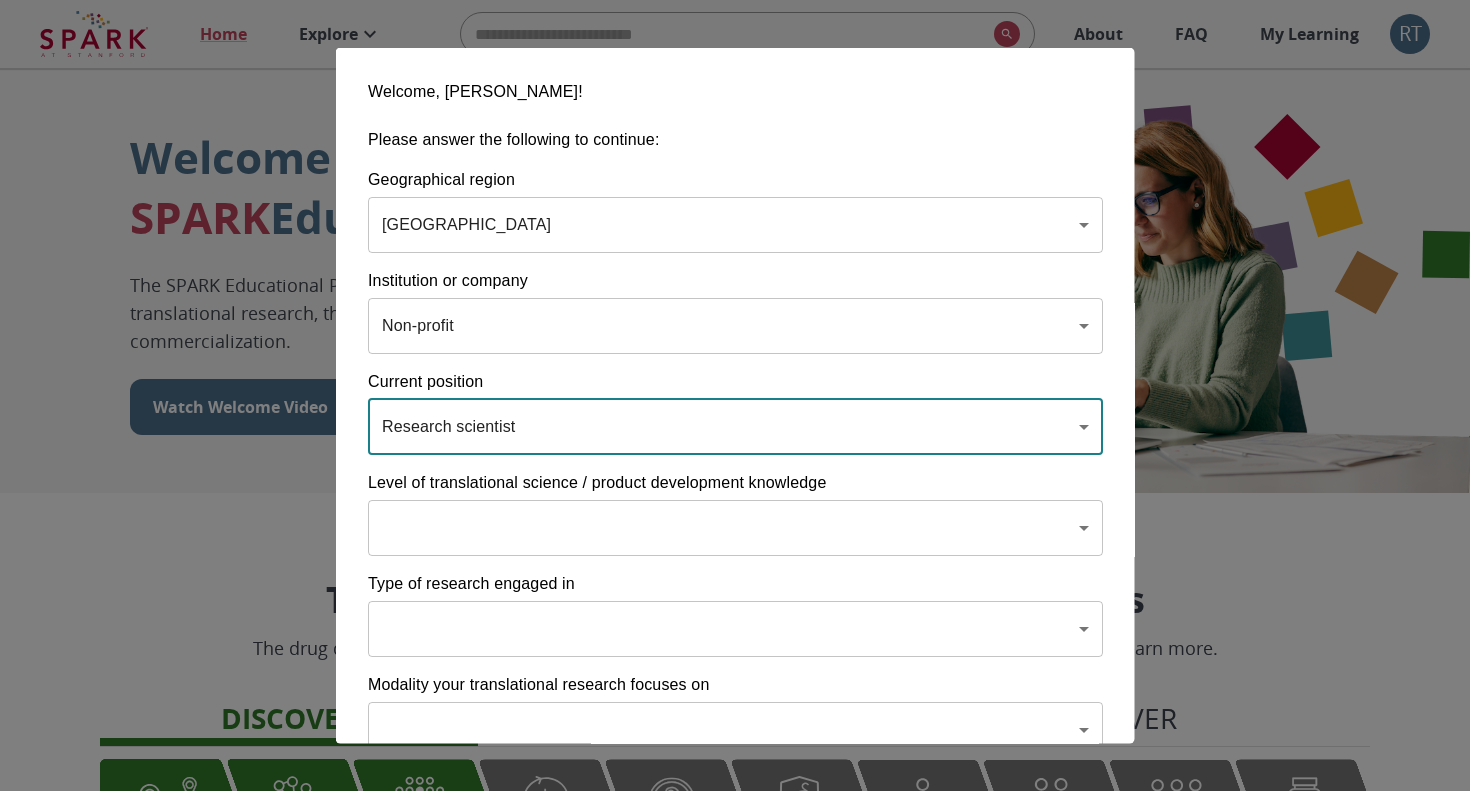 click on "Home Explore ​ About FAQ My Learning RT Welcome to the SPARK  Educational Platform The SPARK Educational Platform will support your learning journey in translational research, therapeutic discovery and development, and commercialization. Watch Welcome Video The Drug Discovery and Development Process The drug development process typically has three phases. Discover, Develop, Deliver. Click each tab to learn more. Discover Develop Deliver Discover The Discover section covers foundational knowledge in drug discovery and
development, from identifying unmet medical need and understanding the disease to defining essential
product characteristics, therapeutic discovery, and optimization. You will also find information
supporting strategic planning, the basics of the market, and technology transfer as well as regulatory
and intellectual property considerations. Watch Video Your Learning, Your Way Courses Go to Courses Courses Go to Courses Modules Go to Modules Videos Go to Videos" at bounding box center [735, 1236] 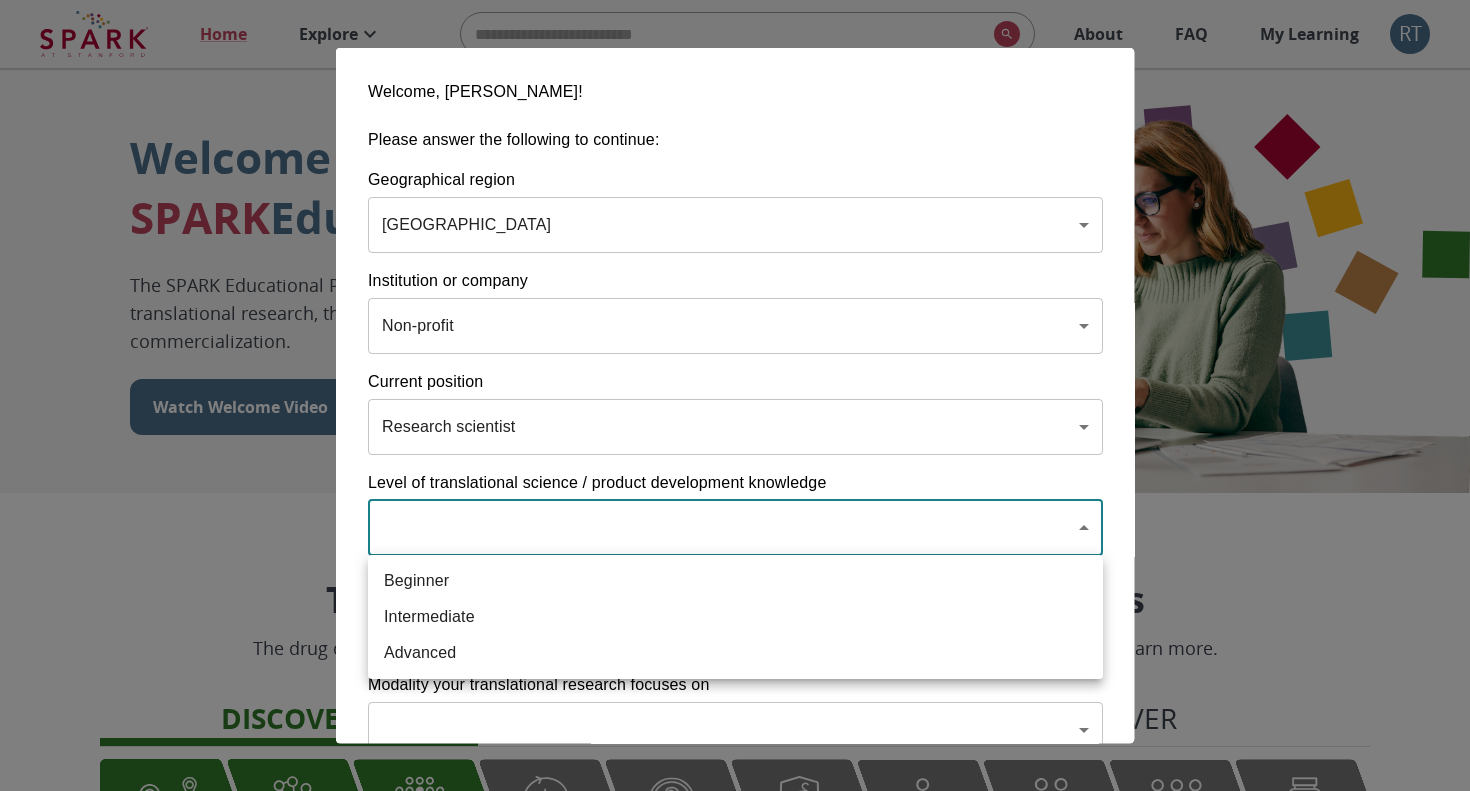 click on "Intermediate" at bounding box center [735, 617] 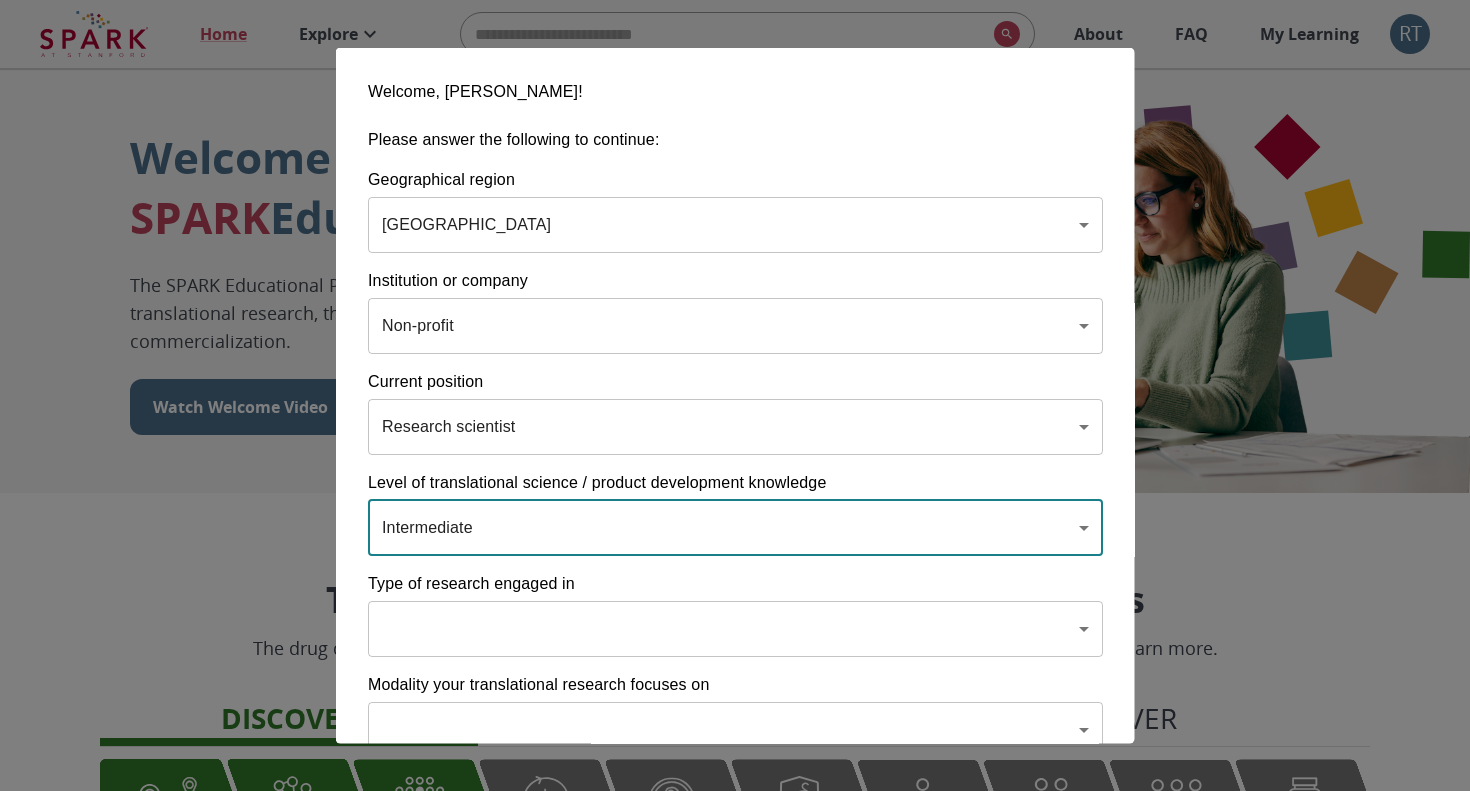 click on "Home Explore ​ About FAQ My Learning RT Welcome to the SPARK  Educational Platform The SPARK Educational Platform will support your learning journey in translational research, therapeutic discovery and development, and commercialization. Watch Welcome Video The Drug Discovery and Development Process The drug development process typically has three phases. Discover, Develop, Deliver. Click each tab to learn more. Discover Develop Deliver Discover The Discover section covers foundational knowledge in drug discovery and
development, from identifying unmet medical need and understanding the disease to defining essential
product characteristics, therapeutic discovery, and optimization. You will also find information
supporting strategic planning, the basics of the market, and technology transfer as well as regulatory
and intellectual property considerations. Watch Video Your Learning, Your Way Courses Go to Courses Courses Go to Courses Modules Go to Modules Videos Go to Videos" at bounding box center (735, 1236) 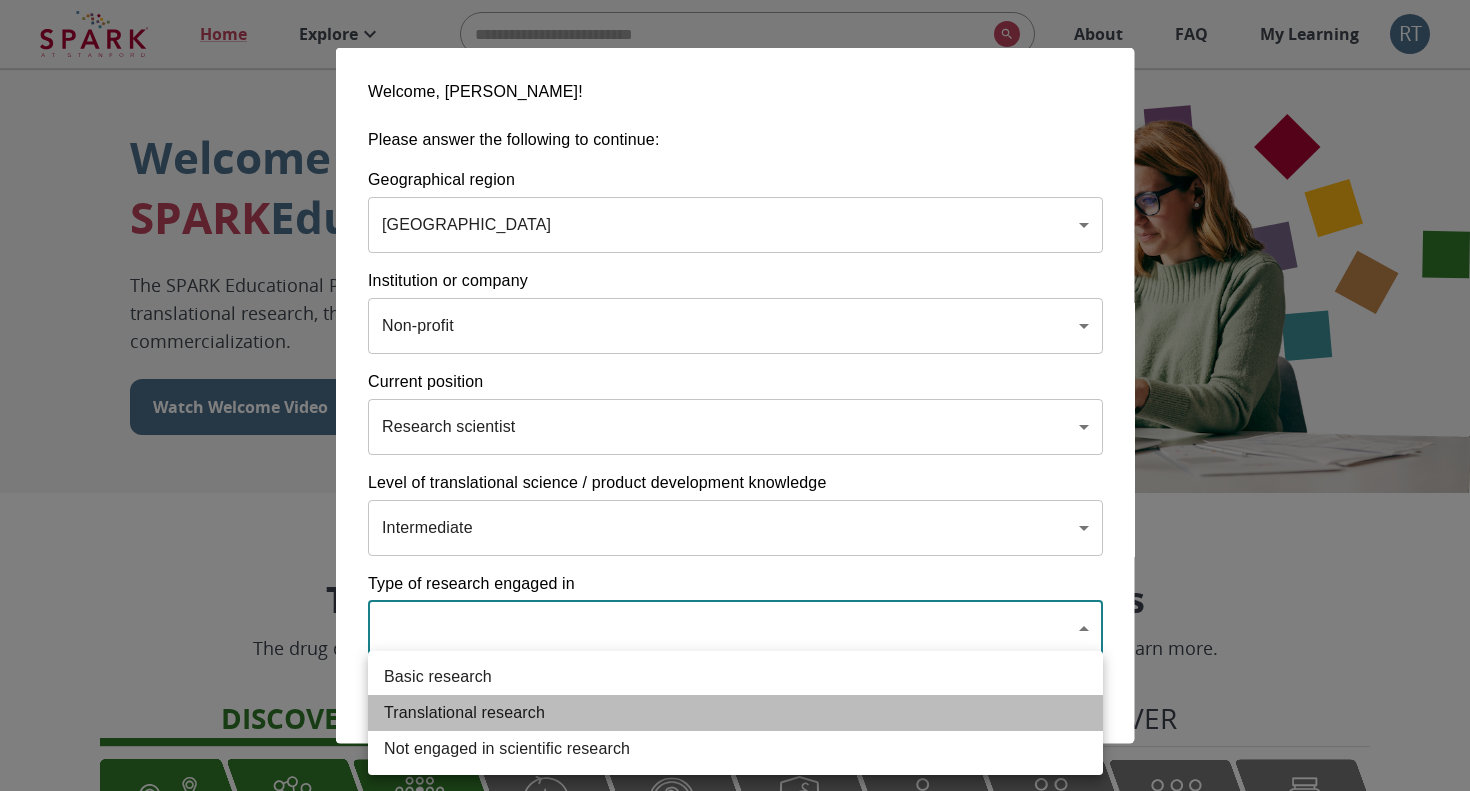 click on "Translational research" at bounding box center [735, 713] 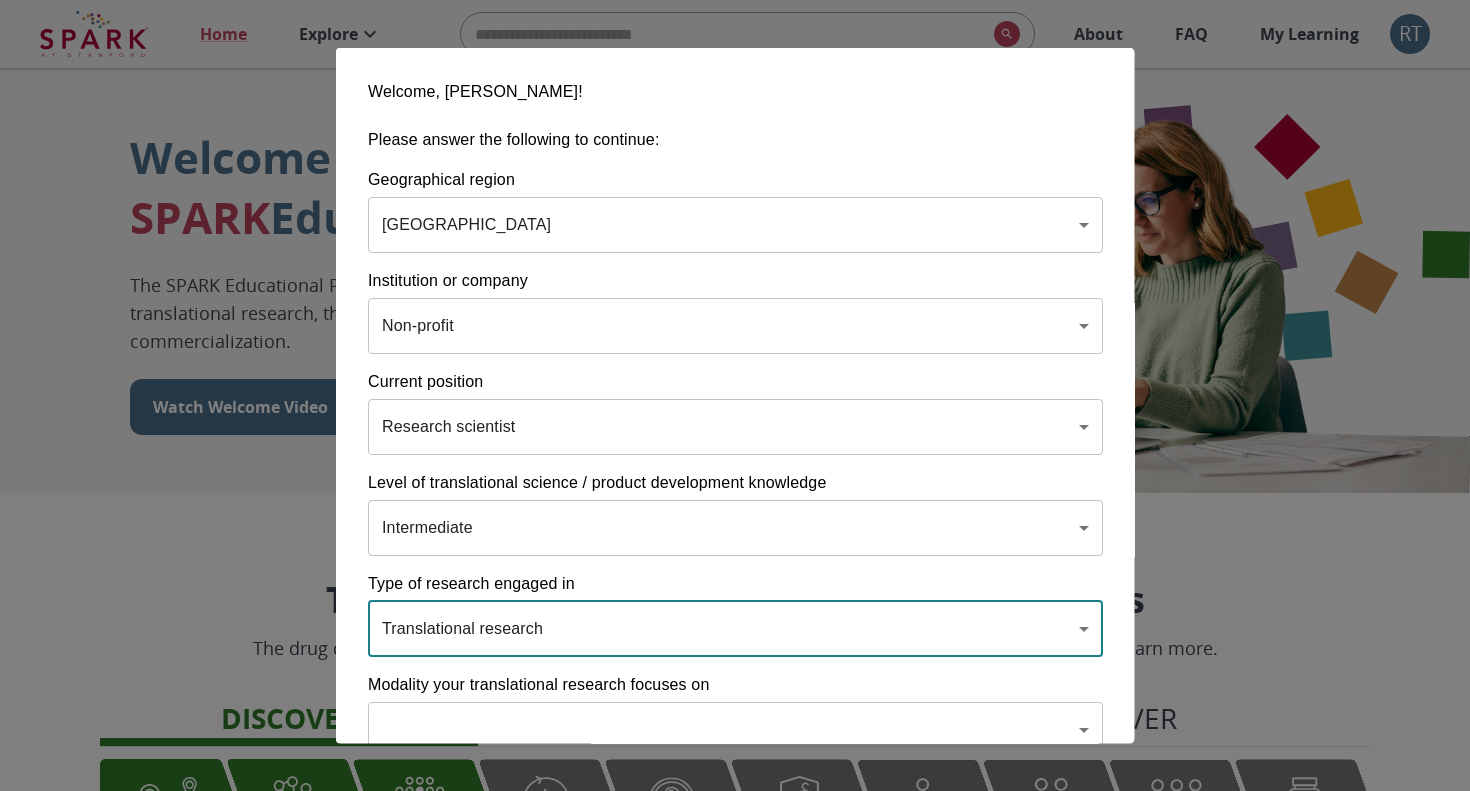 click on "Home Explore ​ About FAQ My Learning RT Welcome to the SPARK  Educational Platform The SPARK Educational Platform will support your learning journey in translational research, therapeutic discovery and development, and commercialization. Watch Welcome Video The Drug Discovery and Development Process The drug development process typically has three phases. Discover, Develop, Deliver. Click each tab to learn more. Discover Develop Deliver Discover The Discover section covers foundational knowledge in drug discovery and
development, from identifying unmet medical need and understanding the disease to defining essential
product characteristics, therapeutic discovery, and optimization. You will also find information
supporting strategic planning, the basics of the market, and technology transfer as well as regulatory
and intellectual property considerations. Watch Video Your Learning, Your Way Courses Go to Courses Courses Go to Courses Modules Go to Modules Videos Go to Videos" at bounding box center (735, 1236) 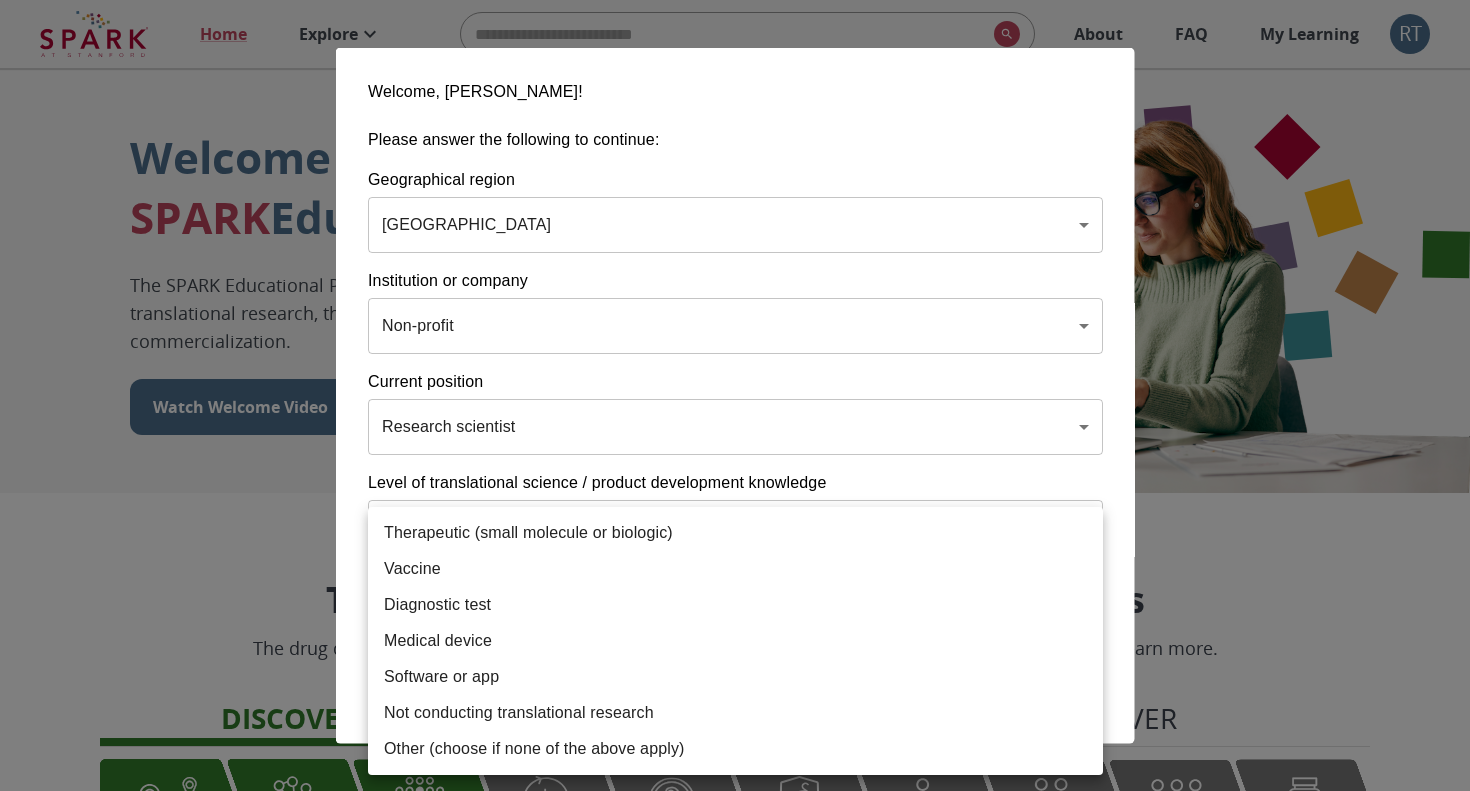 click at bounding box center (735, 395) 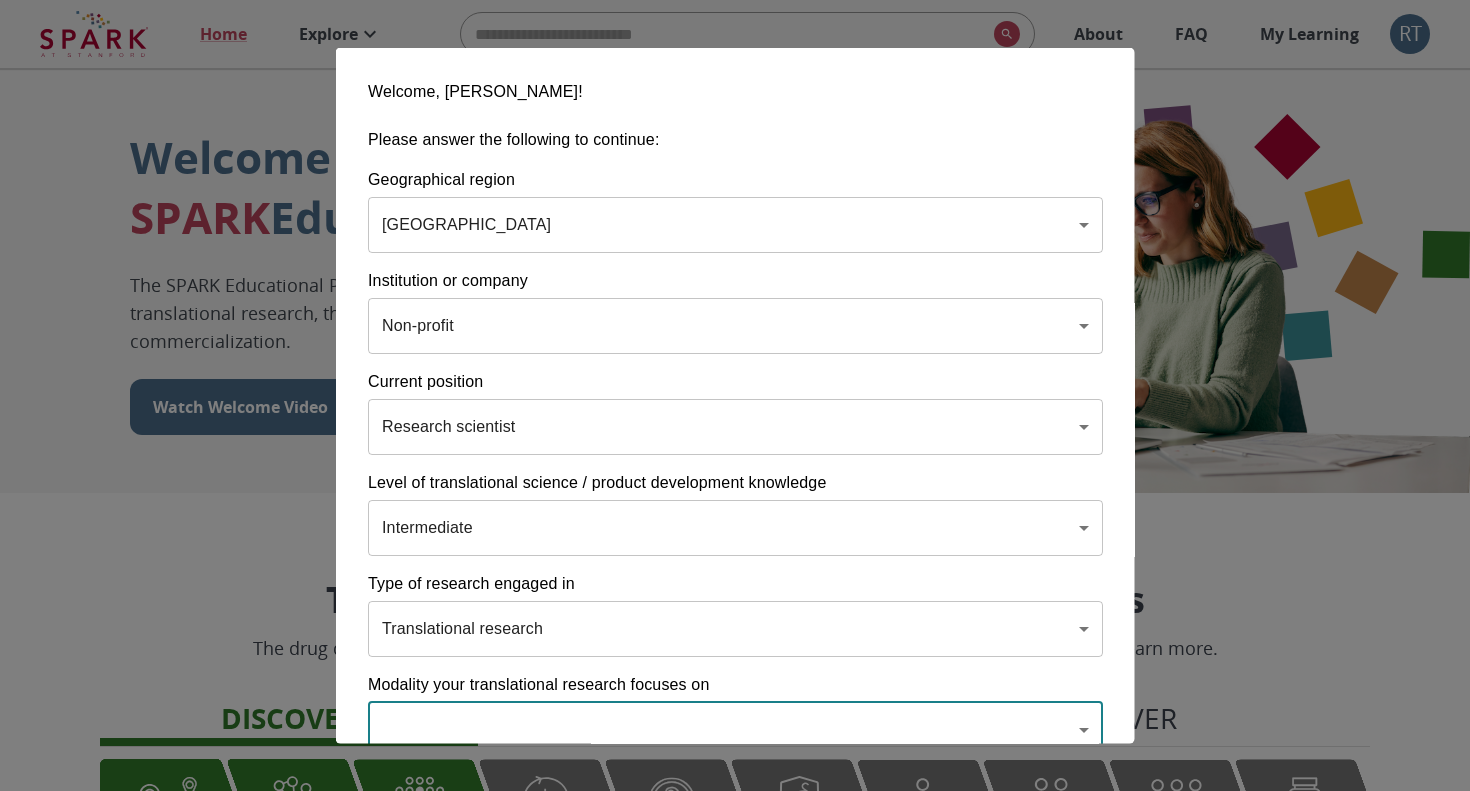 scroll, scrollTop: 13, scrollLeft: 0, axis: vertical 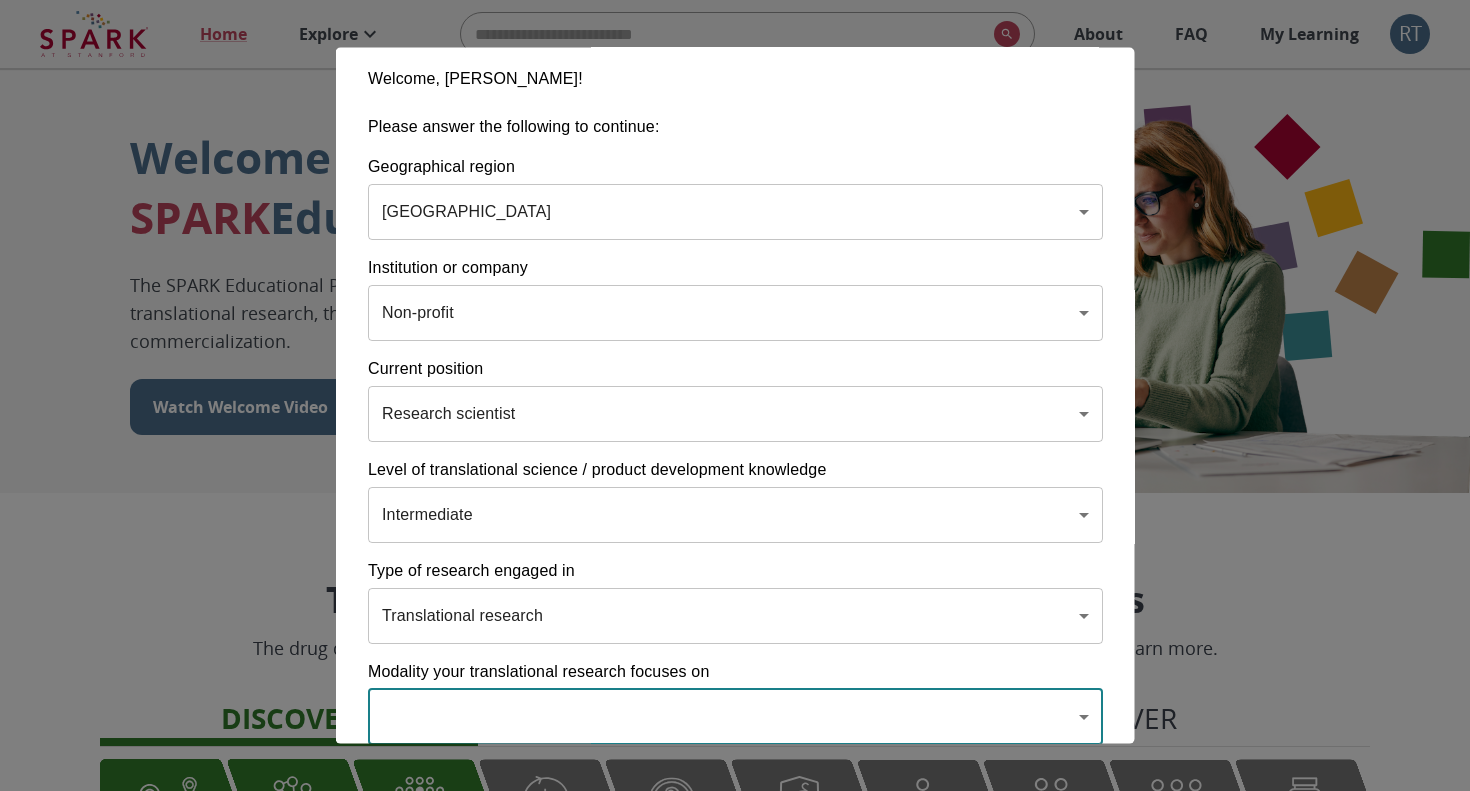 click on "Home Explore ​ About FAQ My Learning RT Welcome to the SPARK  Educational Platform The SPARK Educational Platform will support your learning journey in translational research, therapeutic discovery and development, and commercialization. Watch Welcome Video The Drug Discovery and Development Process The drug development process typically has three phases. Discover, Develop, Deliver. Click each tab to learn more. Discover Develop Deliver Discover The Discover section covers foundational knowledge in drug discovery and
development, from identifying unmet medical need and understanding the disease to defining essential
product characteristics, therapeutic discovery, and optimization. You will also find information
supporting strategic planning, the basics of the market, and technology transfer as well as regulatory
and intellectual property considerations. Watch Video Your Learning, Your Way Courses Go to Courses Courses Go to Courses Modules Go to Modules Videos Go to Videos" at bounding box center (735, 1236) 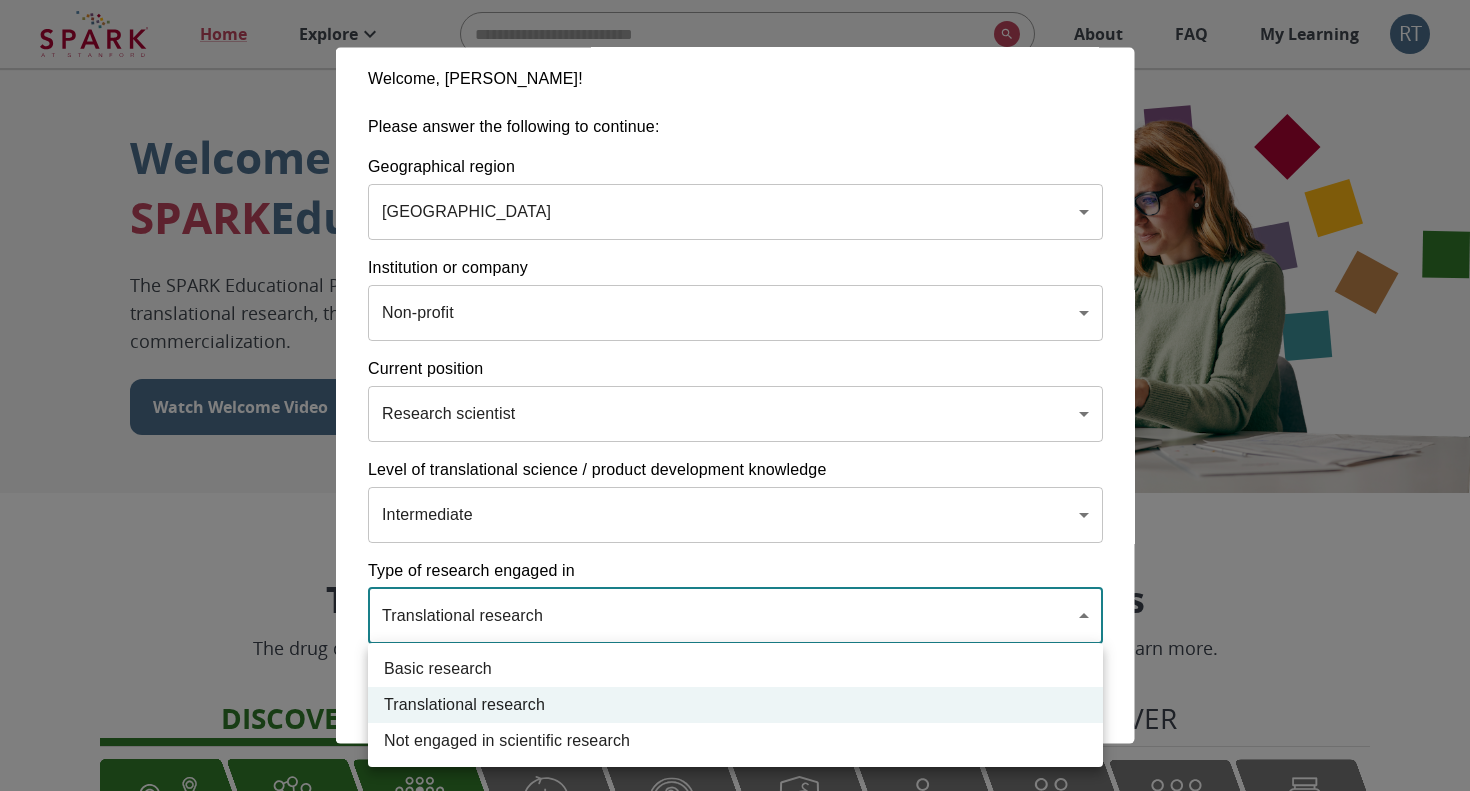 click on "Basic research" at bounding box center [735, 669] 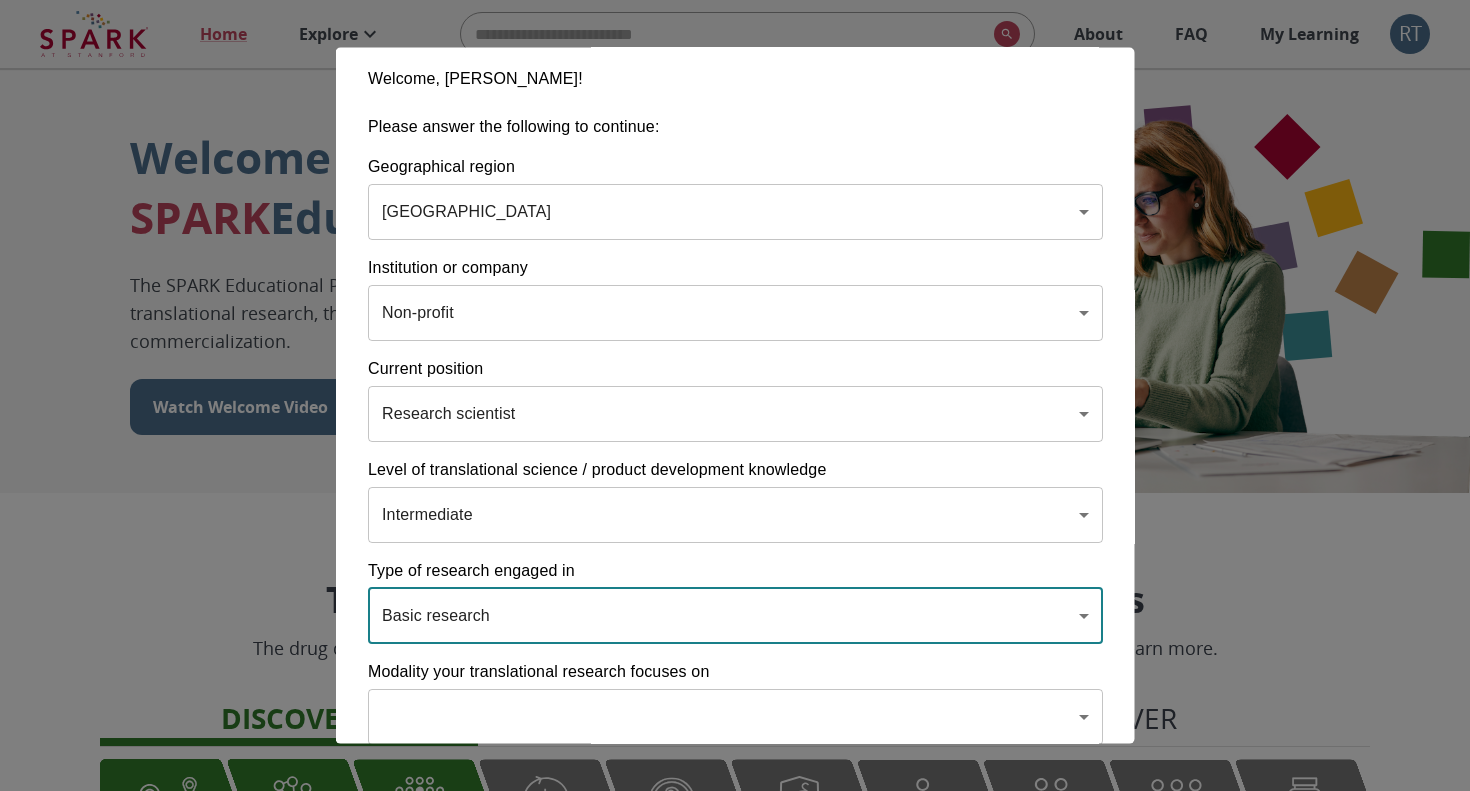 click on "Modality your translational research focuses on" at bounding box center (735, 671) 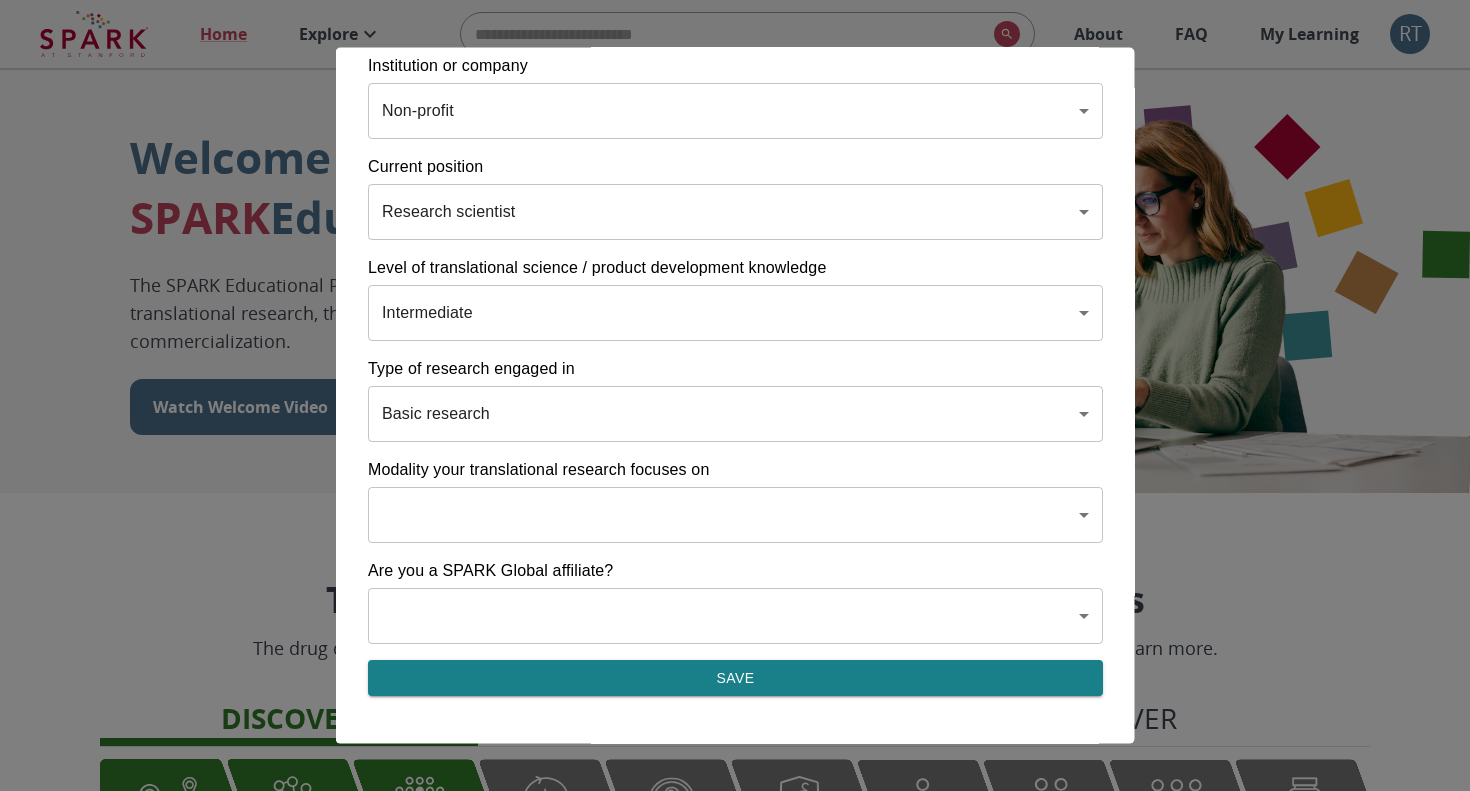 scroll, scrollTop: 214, scrollLeft: 0, axis: vertical 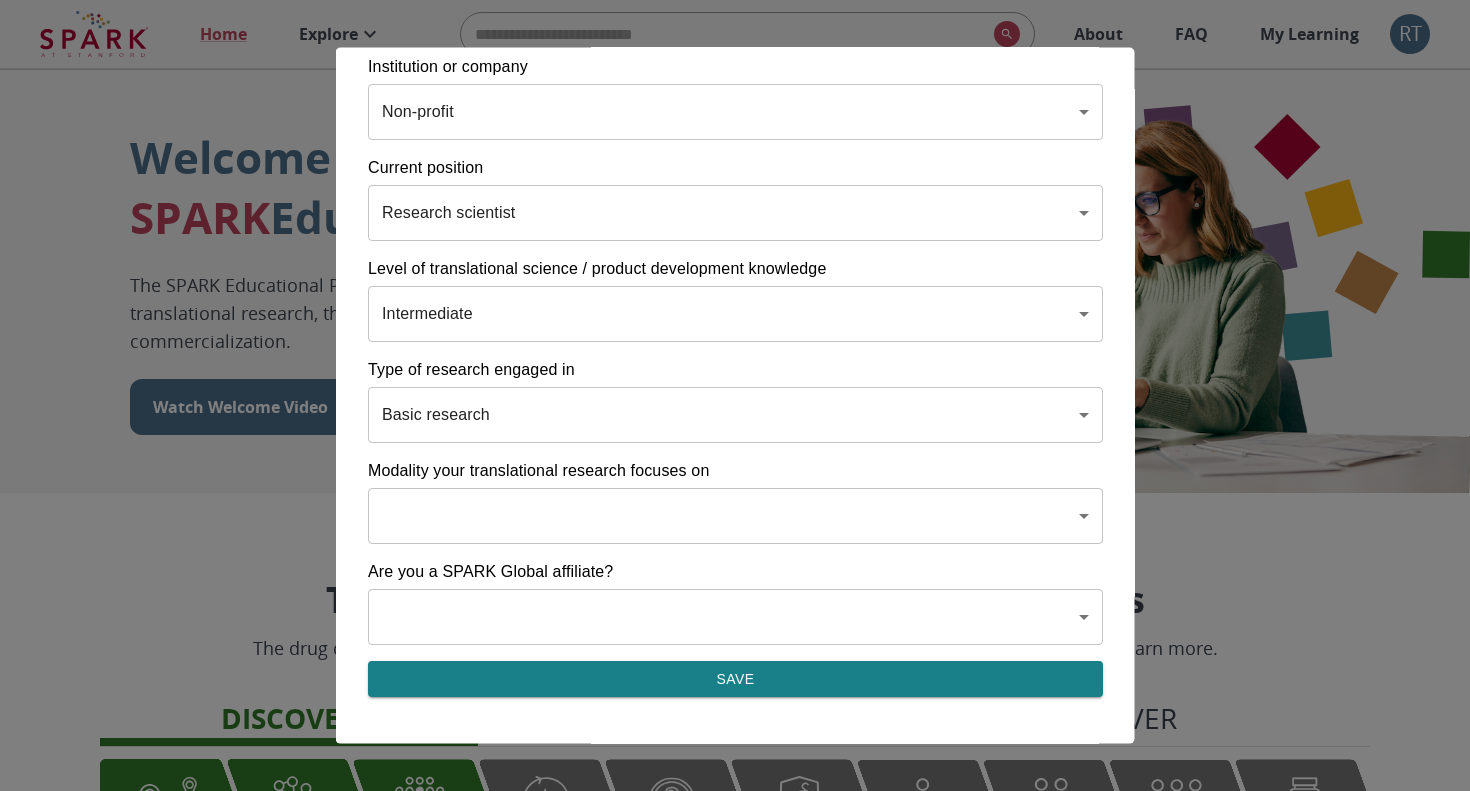 click on "Home Explore ​ About FAQ My Learning RT Welcome to the SPARK  Educational Platform The SPARK Educational Platform will support your learning journey in translational research, therapeutic discovery and development, and commercialization. Watch Welcome Video The Drug Discovery and Development Process The drug development process typically has three phases. Discover, Develop, Deliver. Click each tab to learn more. Discover Develop Deliver Discover The Discover section covers foundational knowledge in drug discovery and
development, from identifying unmet medical need and understanding the disease to defining essential
product characteristics, therapeutic discovery, and optimization. You will also find information
supporting strategic planning, the basics of the market, and technology transfer as well as regulatory
and intellectual property considerations. Watch Video Your Learning, Your Way Courses Go to Courses Courses Go to Courses Modules Go to Modules Videos Go to Videos" at bounding box center [735, 1236] 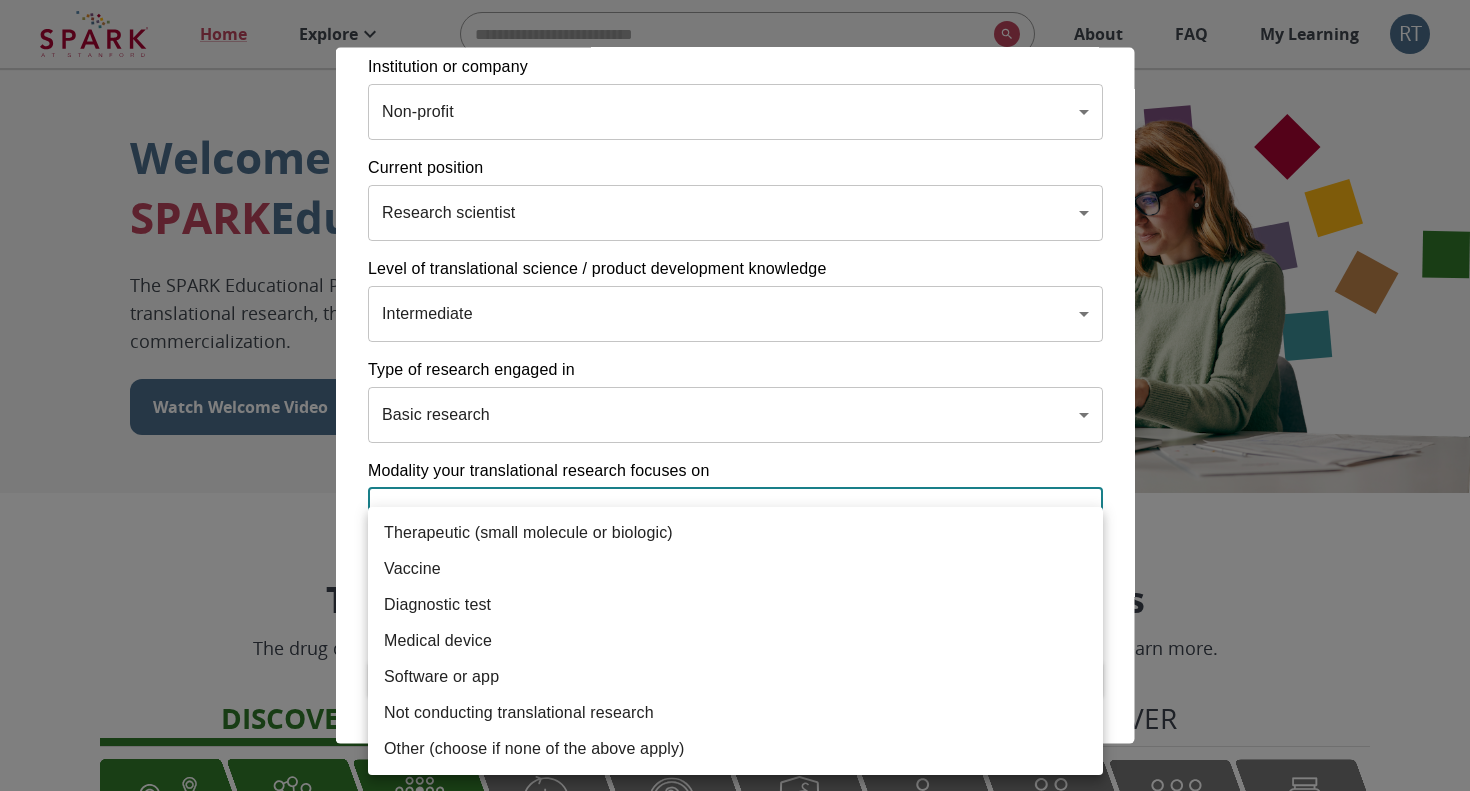 click on "Therapeutic (small molecule or biologic)" at bounding box center (735, 533) 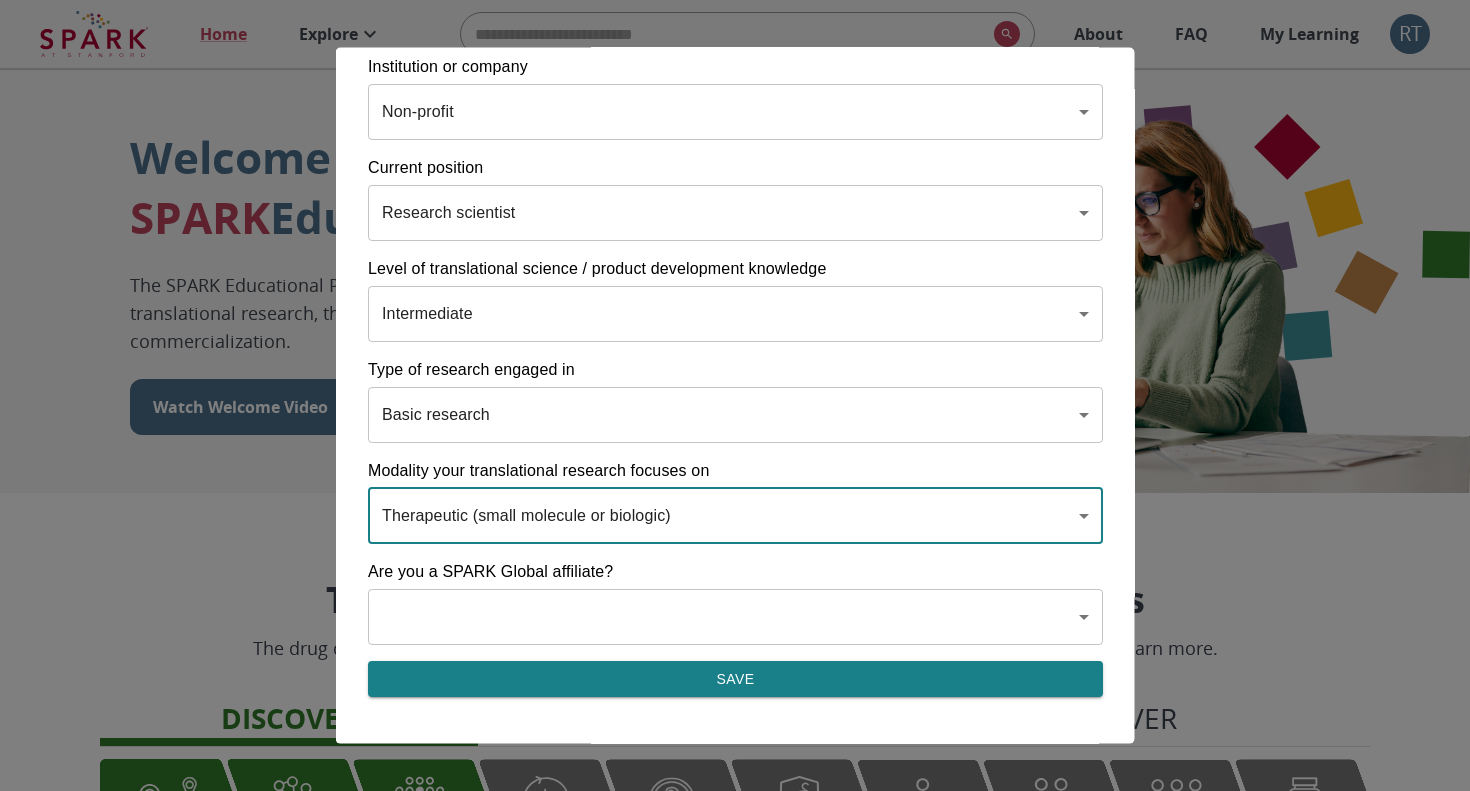 click on "Home Explore ​ About FAQ My Learning RT Welcome to the SPARK  Educational Platform The SPARK Educational Platform will support your learning journey in translational research, therapeutic discovery and development, and commercialization. Watch Welcome Video The Drug Discovery and Development Process The drug development process typically has three phases. Discover, Develop, Deliver. Click each tab to learn more. Discover Develop Deliver Discover The Discover section covers foundational knowledge in drug discovery and
development, from identifying unmet medical need and understanding the disease to defining essential
product characteristics, therapeutic discovery, and optimization. You will also find information
supporting strategic planning, the basics of the market, and technology transfer as well as regulatory
and intellectual property considerations. Watch Video Your Learning, Your Way Courses Go to Courses Courses Go to Courses Modules Go to Modules Videos Go to Videos" at bounding box center (735, 1236) 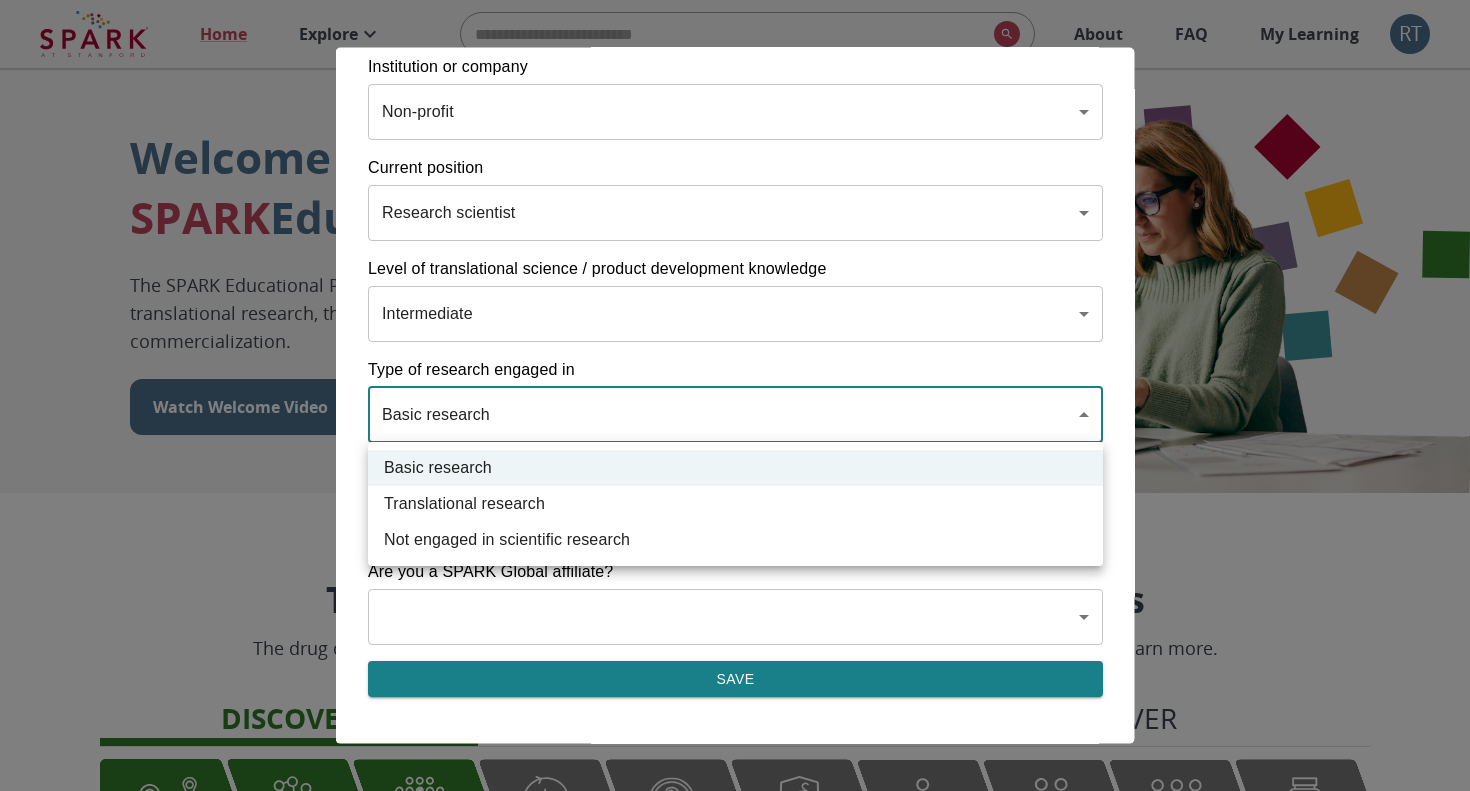 click on "Translational research" at bounding box center (735, 504) 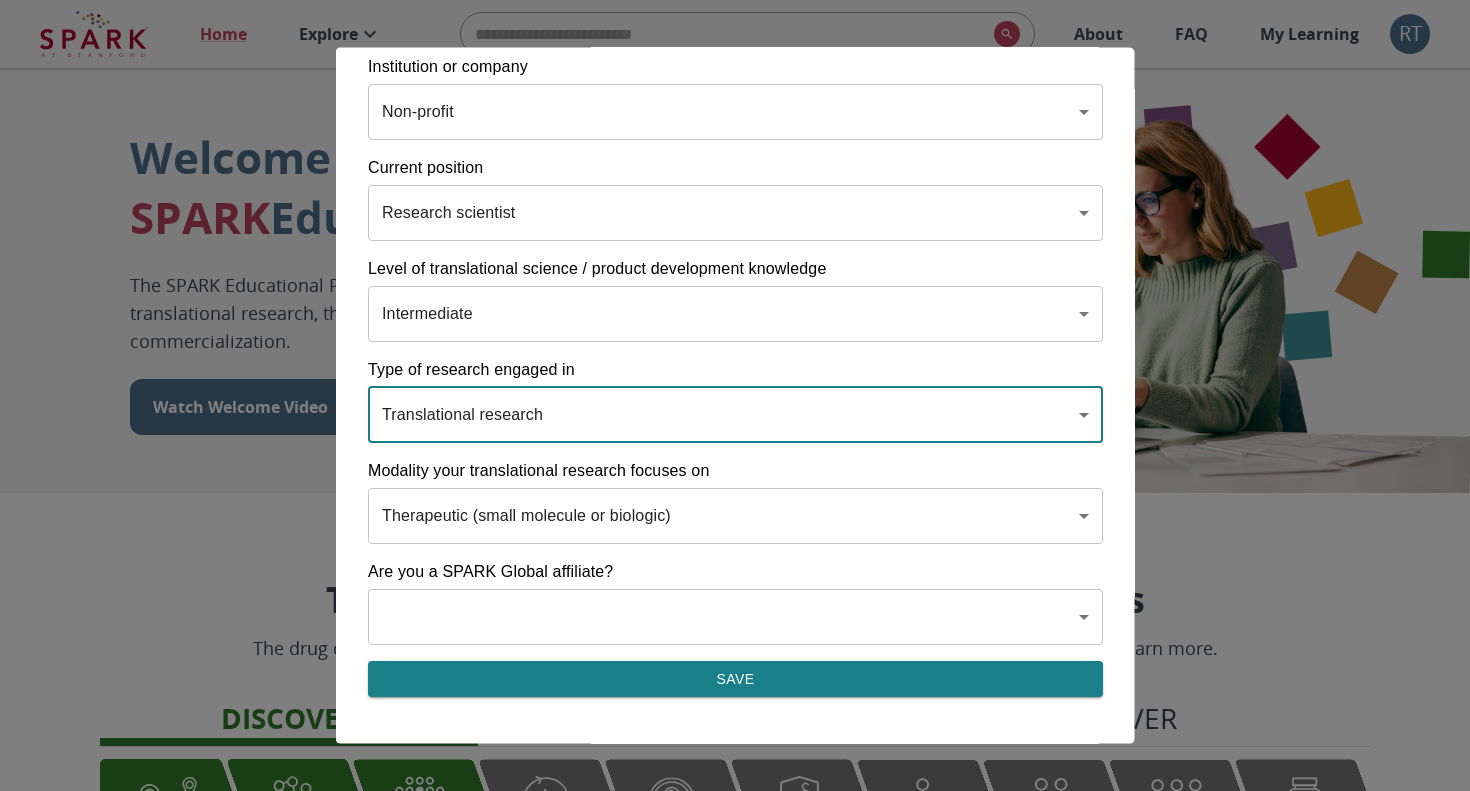 click on "Home Explore ​ About FAQ My Learning RT Welcome to the SPARK  Educational Platform The SPARK Educational Platform will support your learning journey in translational research, therapeutic discovery and development, and commercialization. Watch Welcome Video The Drug Discovery and Development Process The drug development process typically has three phases. Discover, Develop, Deliver. Click each tab to learn more. Discover Develop Deliver Discover The Discover section covers foundational knowledge in drug discovery and
development, from identifying unmet medical need and understanding the disease to defining essential
product characteristics, therapeutic discovery, and optimization. You will also find information
supporting strategic planning, the basics of the market, and technology transfer as well as regulatory
and intellectual property considerations. Watch Video Your Learning, Your Way Courses Go to Courses Courses Go to Courses Modules Go to Modules Videos Go to Videos" at bounding box center (735, 1236) 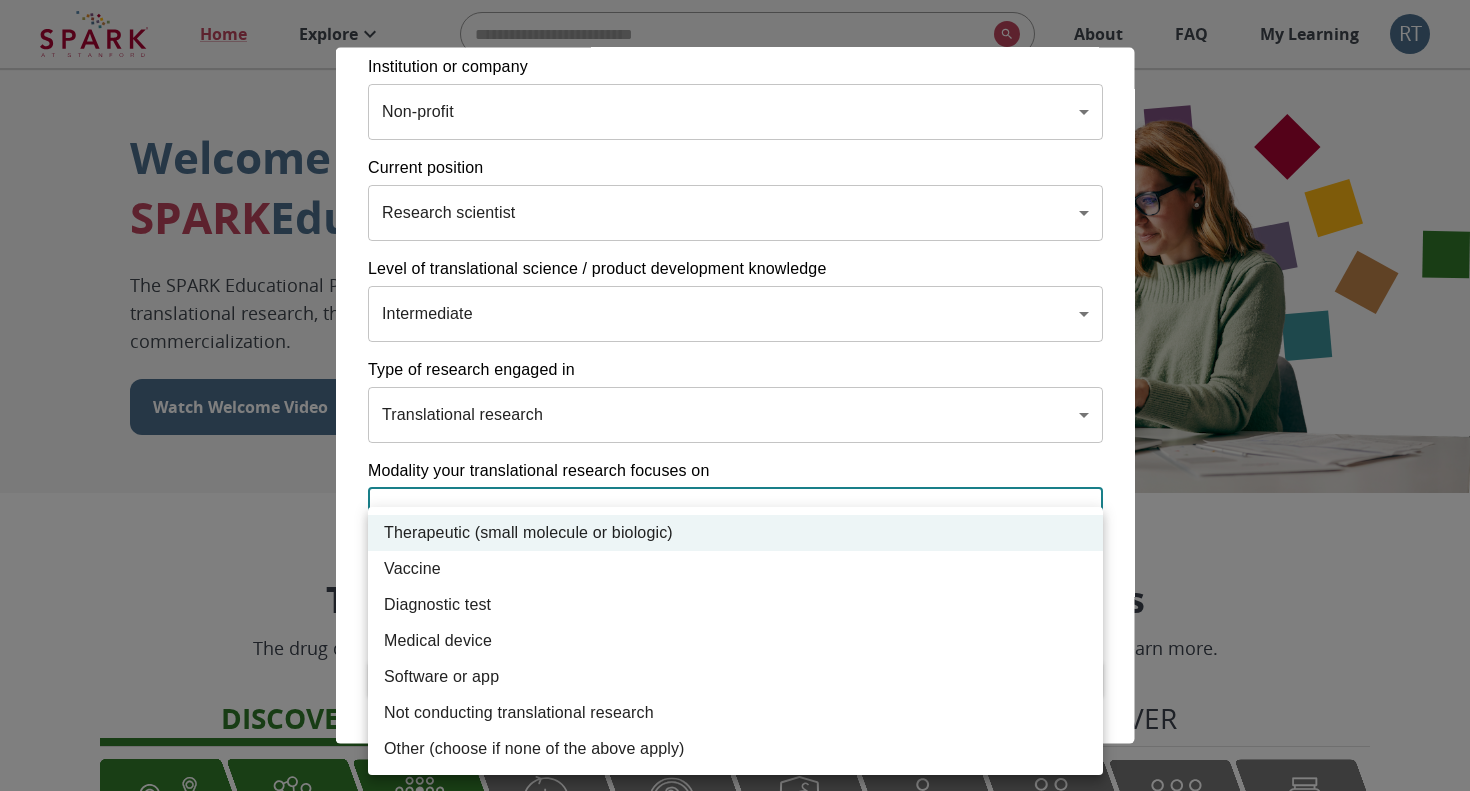 click at bounding box center (735, 395) 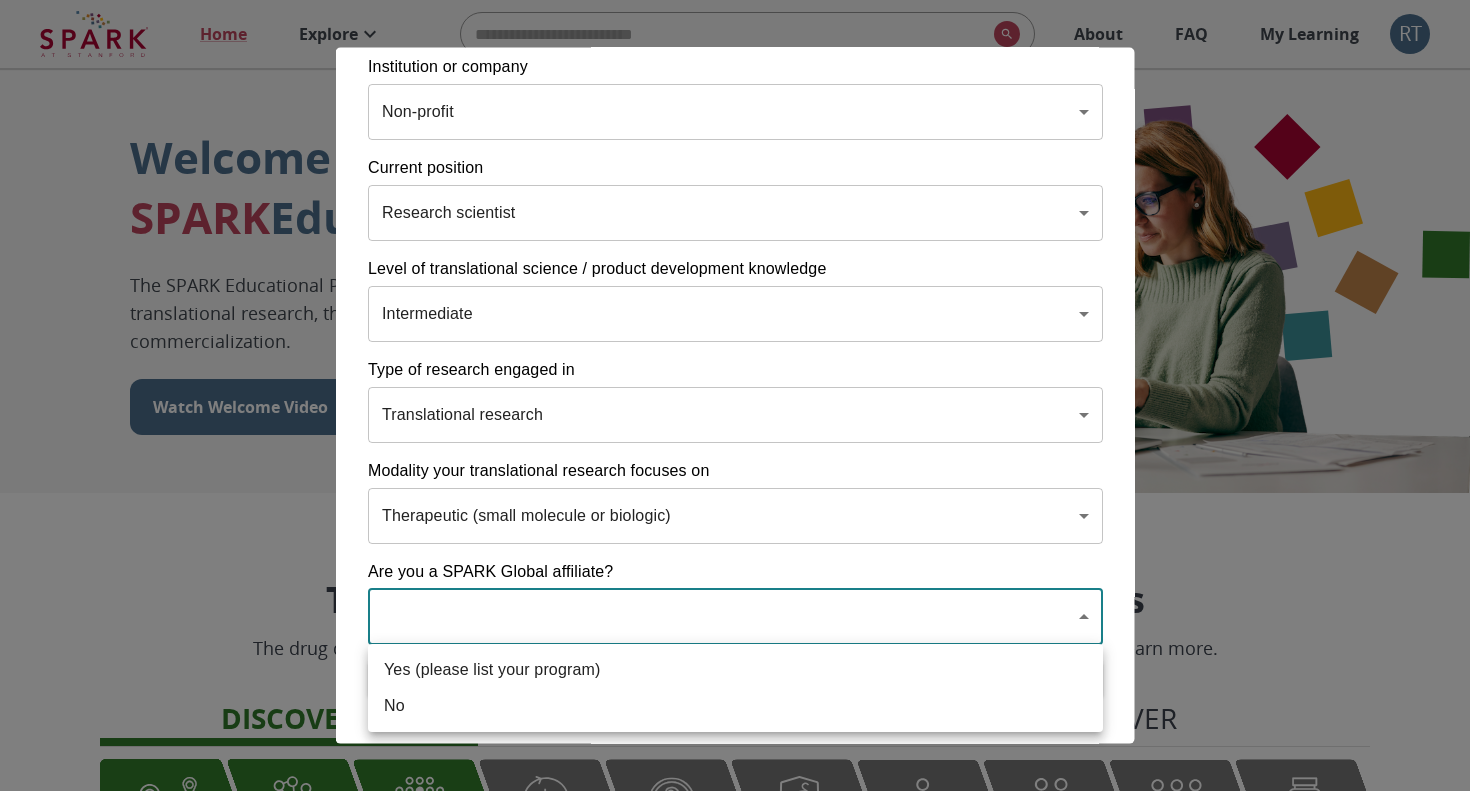 click on "Home Explore ​ About FAQ My Learning RT Welcome to the SPARK  Educational Platform The SPARK Educational Platform will support your learning journey in translational research, therapeutic discovery and development, and commercialization. Watch Welcome Video The Drug Discovery and Development Process The drug development process typically has three phases. Discover, Develop, Deliver. Click each tab to learn more. Discover Develop Deliver Discover The Discover section covers foundational knowledge in drug discovery and
development, from identifying unmet medical need and understanding the disease to defining essential
product characteristics, therapeutic discovery, and optimization. You will also find information
supporting strategic planning, the basics of the market, and technology transfer as well as regulatory
and intellectual property considerations. Watch Video Your Learning, Your Way Courses Go to Courses Courses Go to Courses Modules Go to Modules Videos Go to Videos No" at bounding box center (735, 1236) 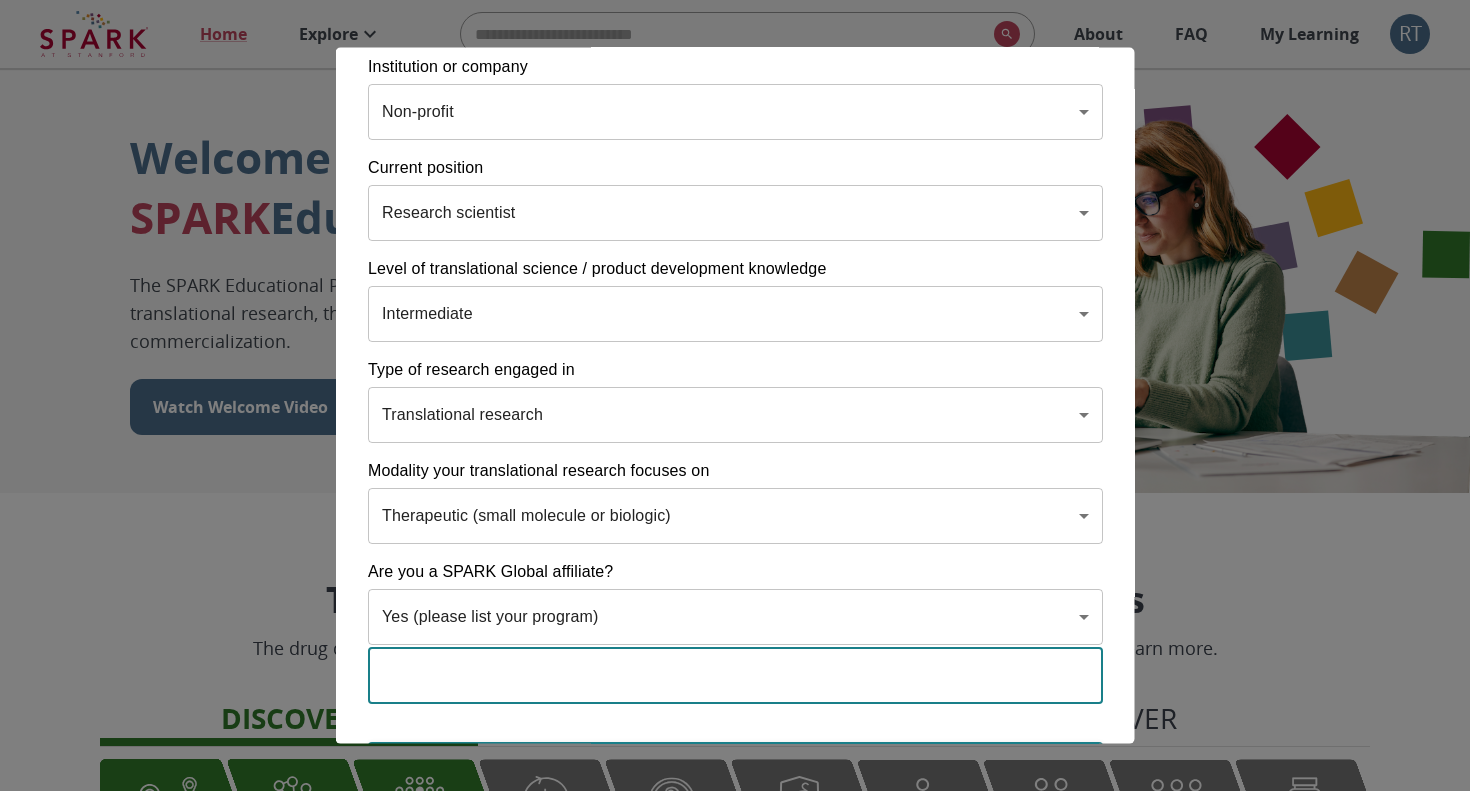 click at bounding box center [735, 675] 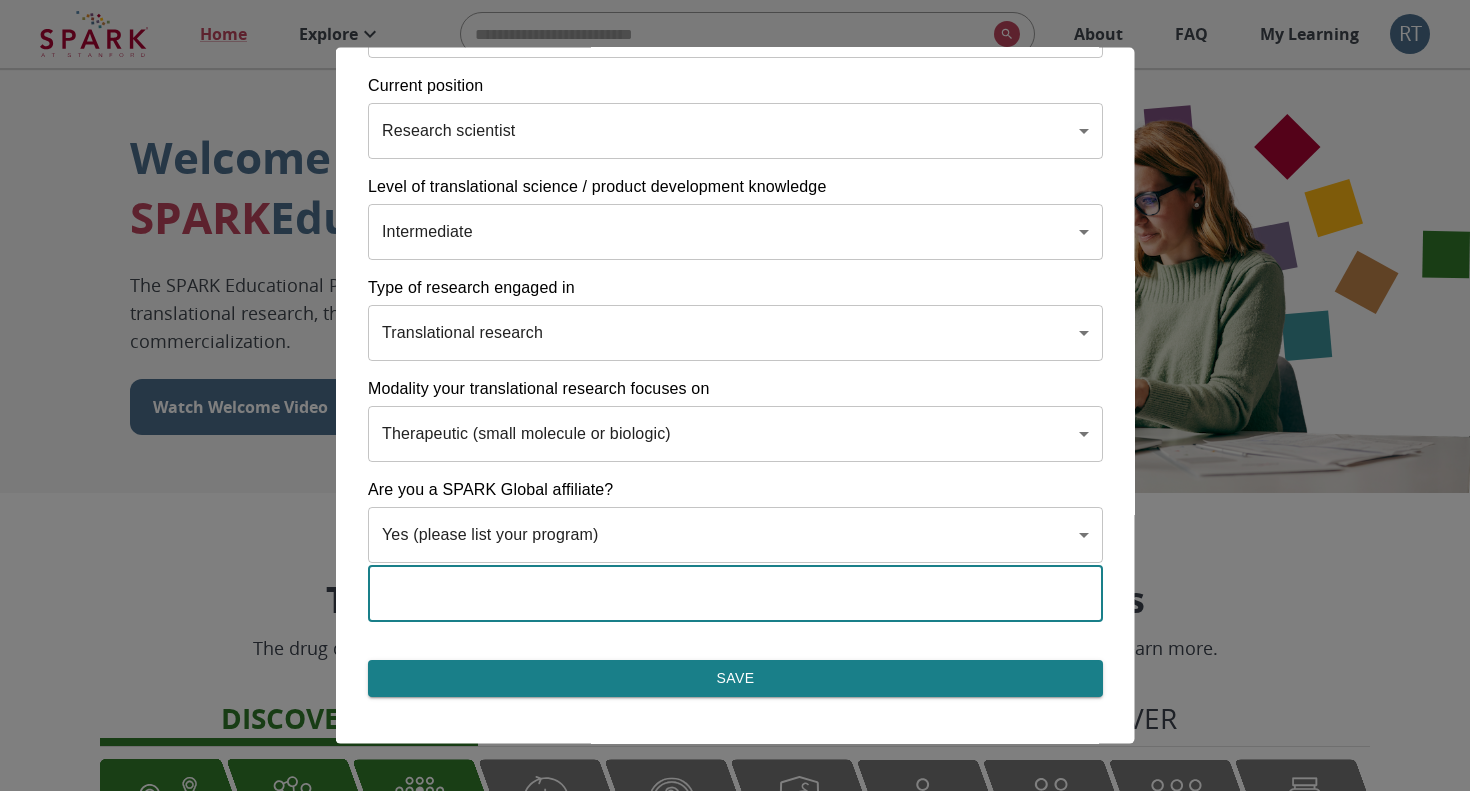 scroll, scrollTop: 295, scrollLeft: 0, axis: vertical 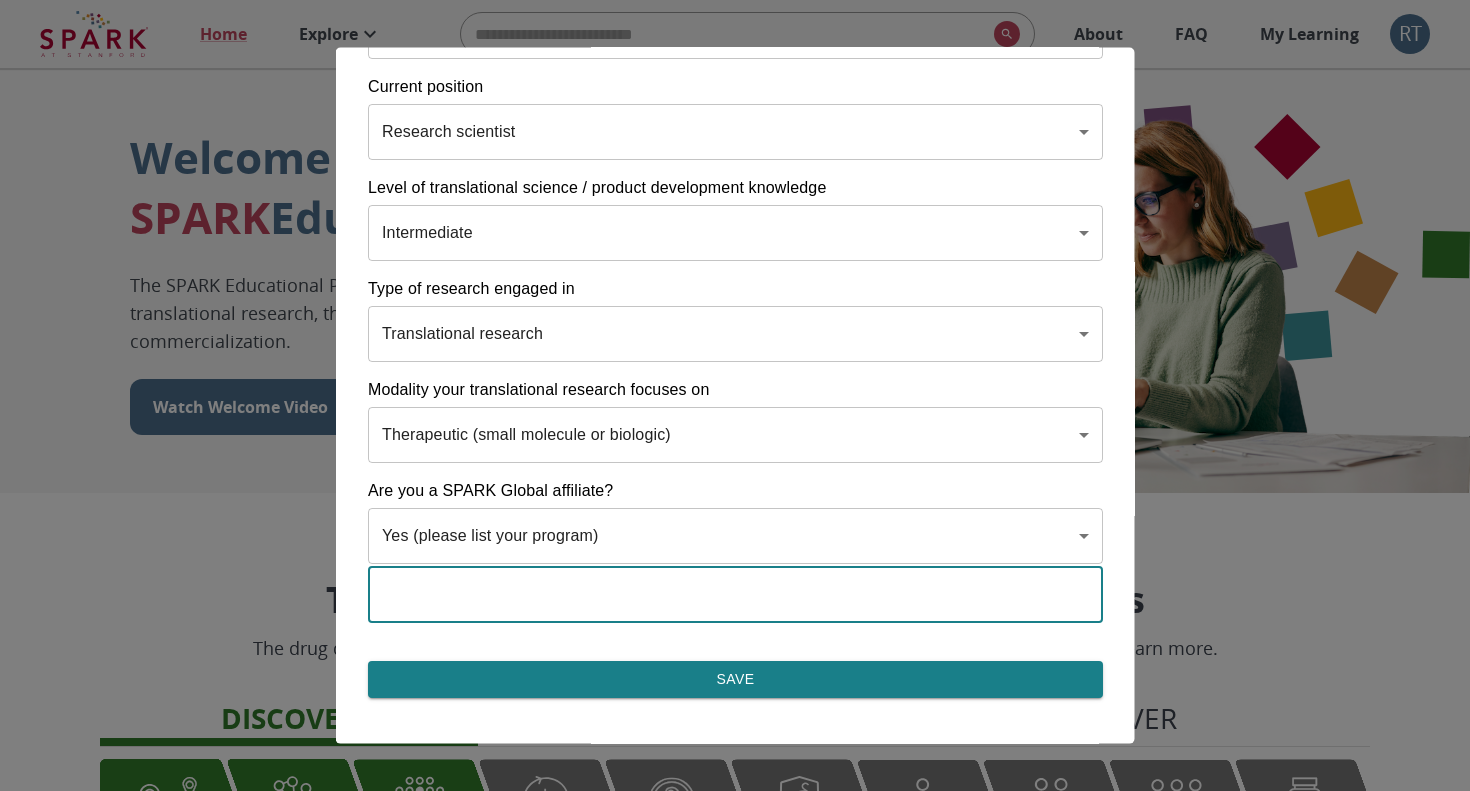 click on "Home Explore ​ About FAQ My Learning RT Welcome to the SPARK  Educational Platform The SPARK Educational Platform will support your learning journey in translational research, therapeutic discovery and development, and commercialization. Watch Welcome Video The Drug Discovery and Development Process The drug development process typically has three phases. Discover, Develop, Deliver. Click each tab to learn more. Discover Develop Deliver Discover The Discover section covers foundational knowledge in drug discovery and
development, from identifying unmet medical need and understanding the disease to defining essential
product characteristics, therapeutic discovery, and optimization. You will also find information
supporting strategic planning, the basics of the market, and technology transfer as well as regulatory
and intellectual property considerations. Watch Video Your Learning, Your Way Courses Go to Courses Courses Go to Courses Modules Go to Modules Videos Go to Videos" at bounding box center [735, 1236] 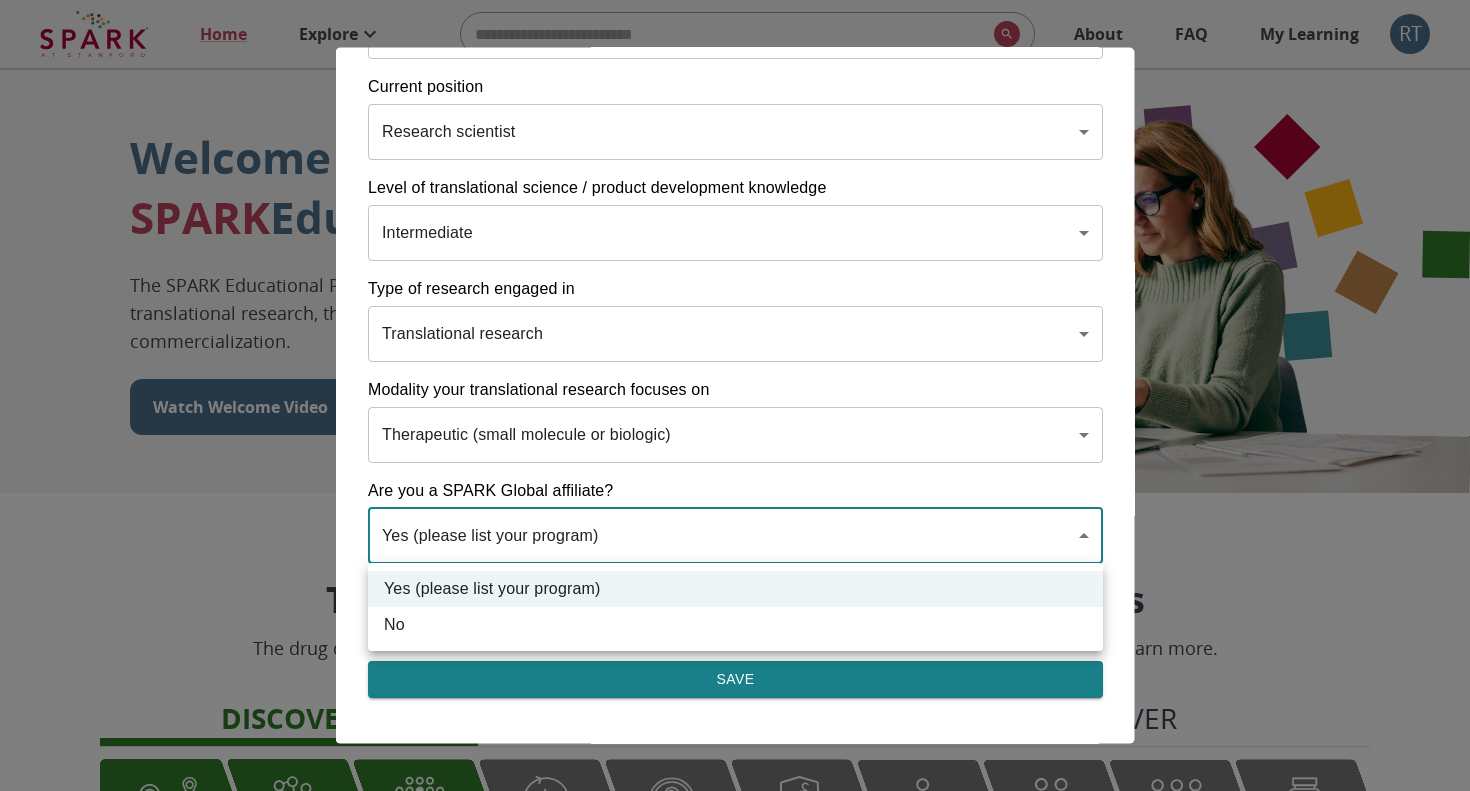 click at bounding box center (735, 395) 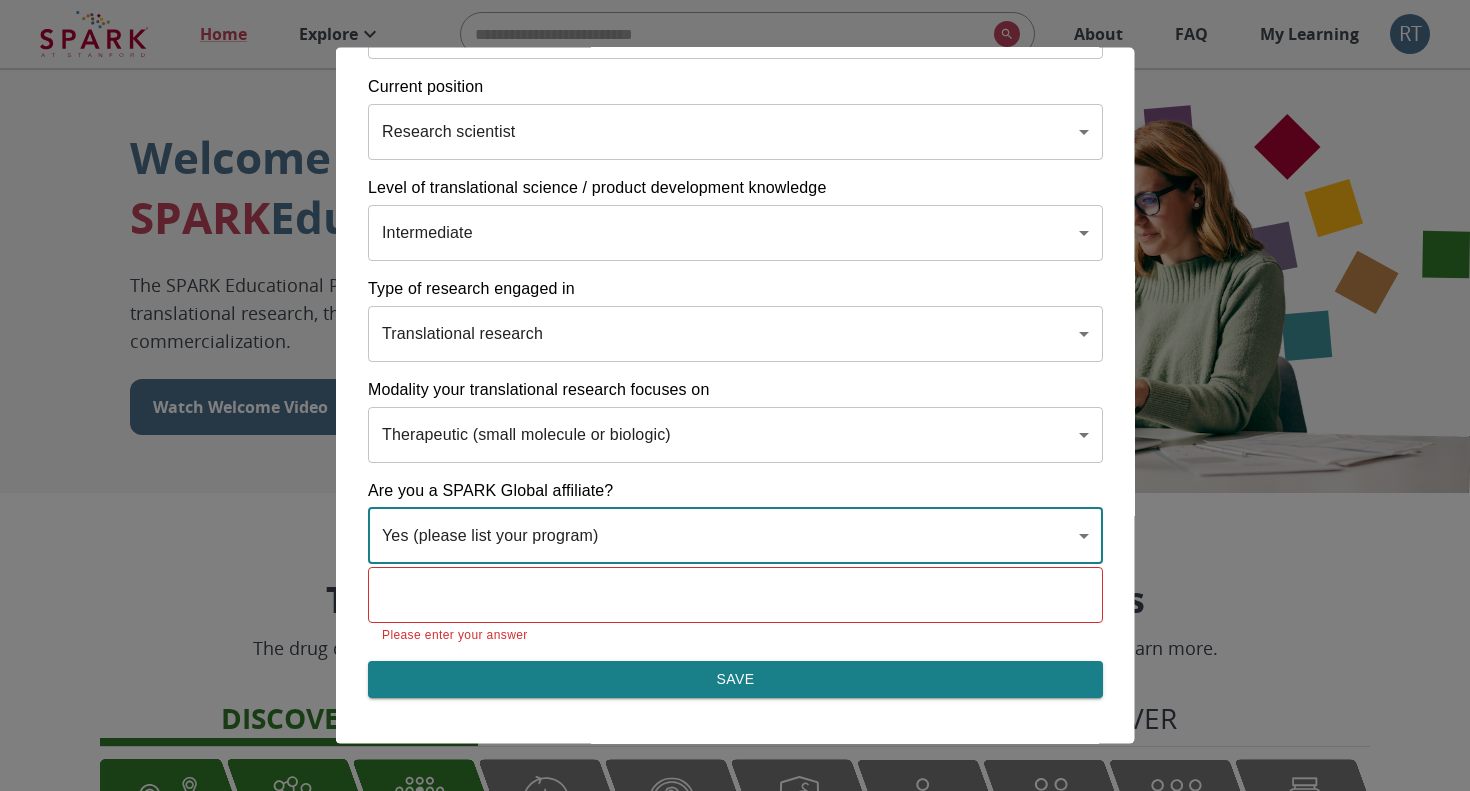 click at bounding box center [735, 594] 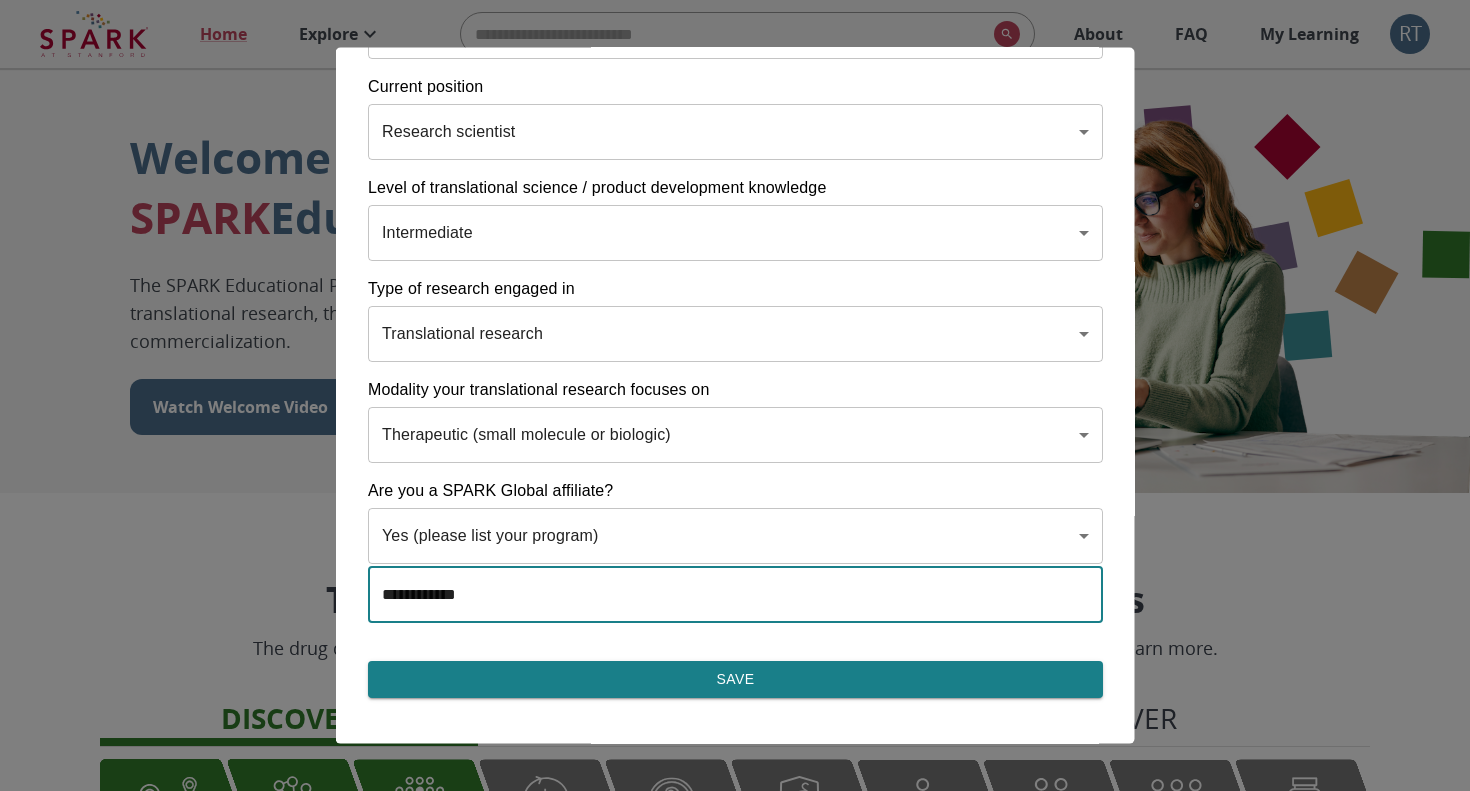 type on "**********" 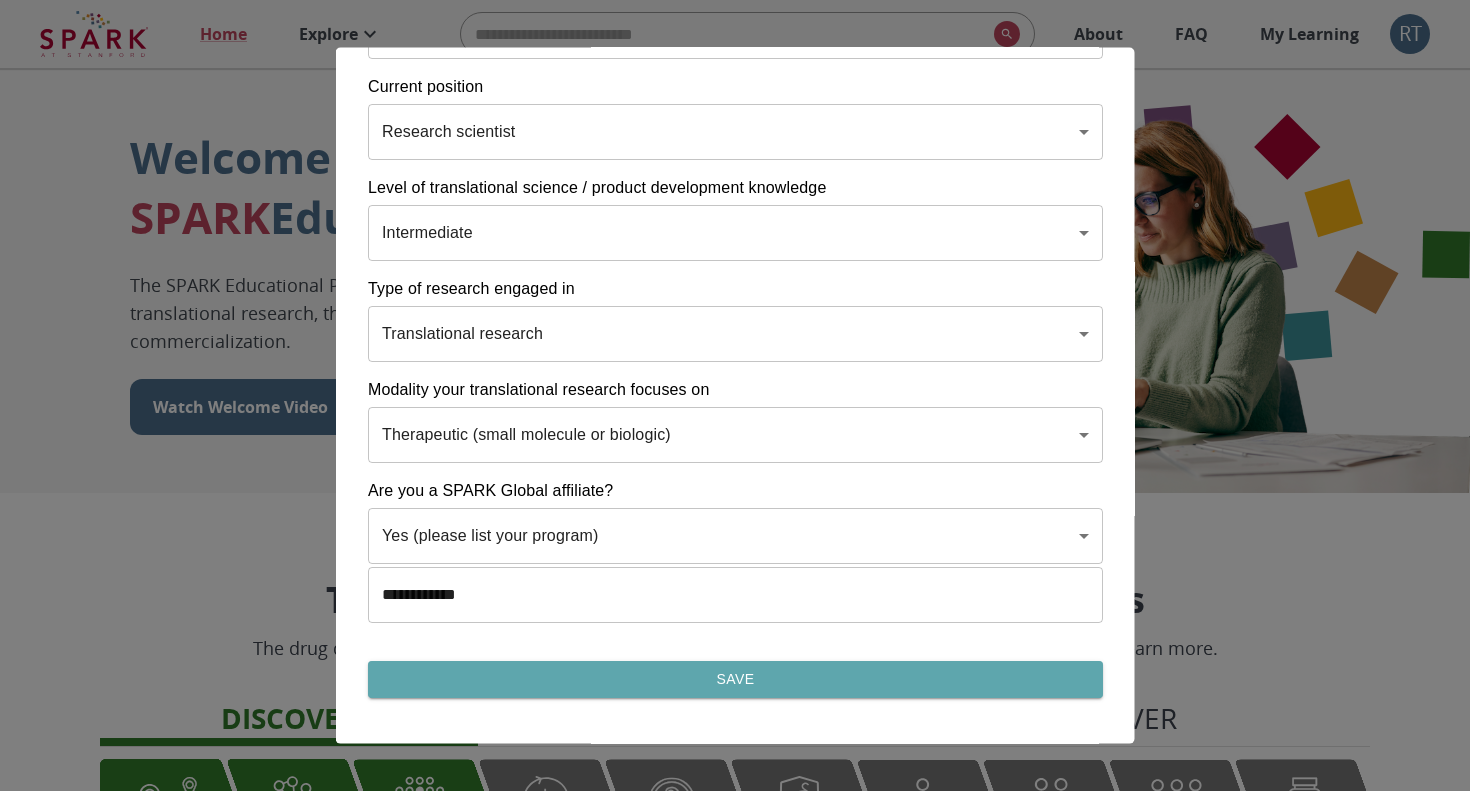 click on "Save" at bounding box center [735, 679] 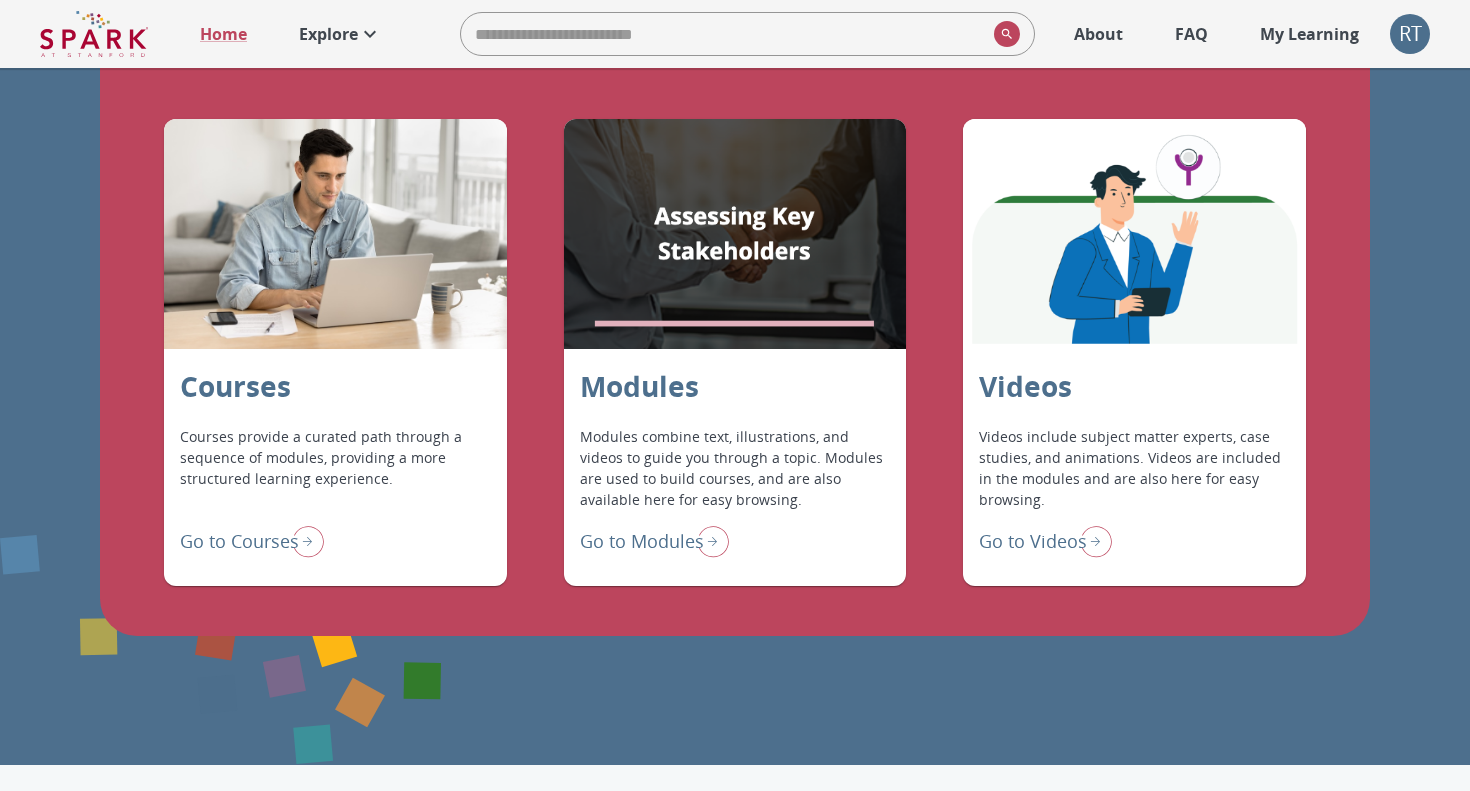 scroll, scrollTop: 1595, scrollLeft: 0, axis: vertical 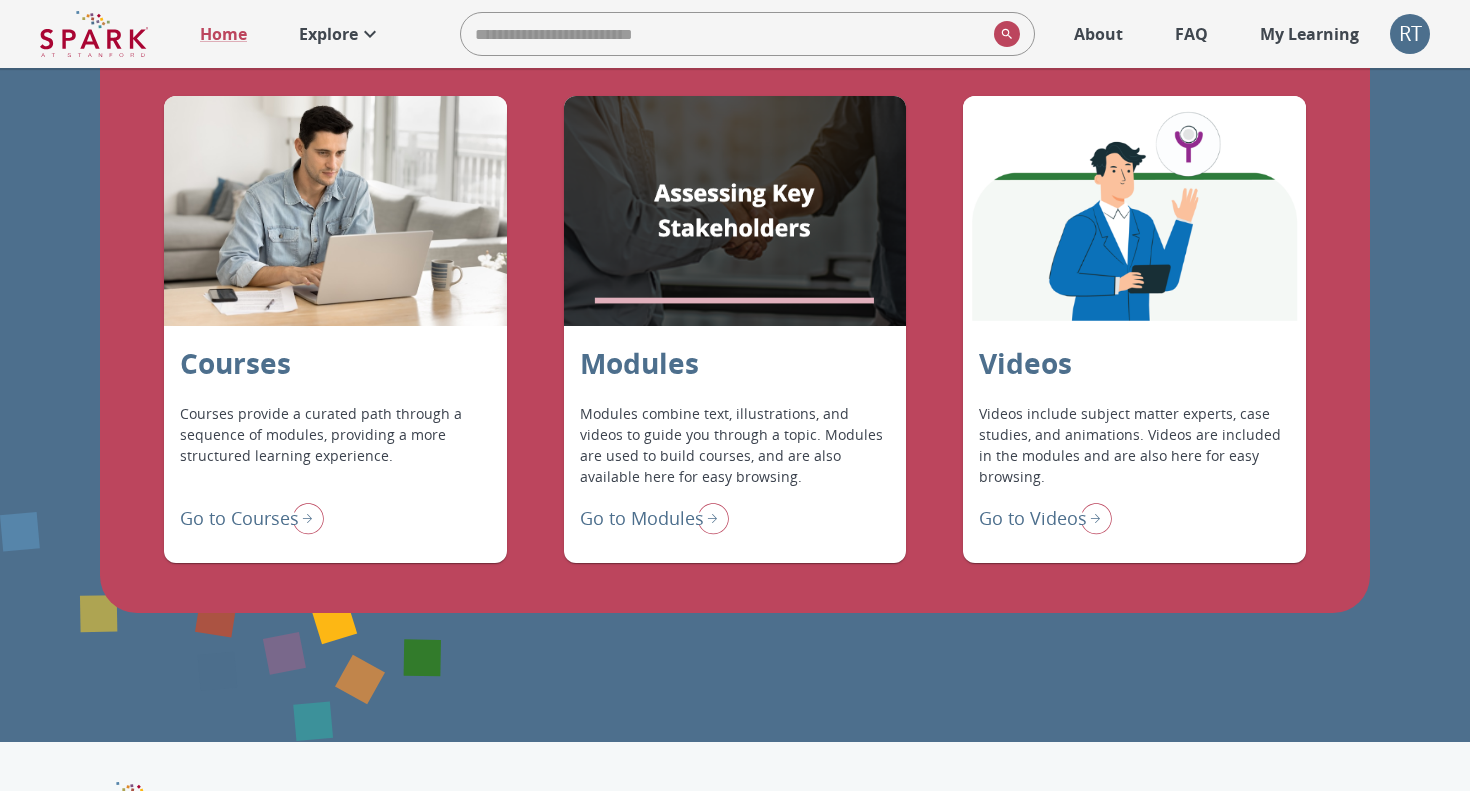 click at bounding box center [304, 518] 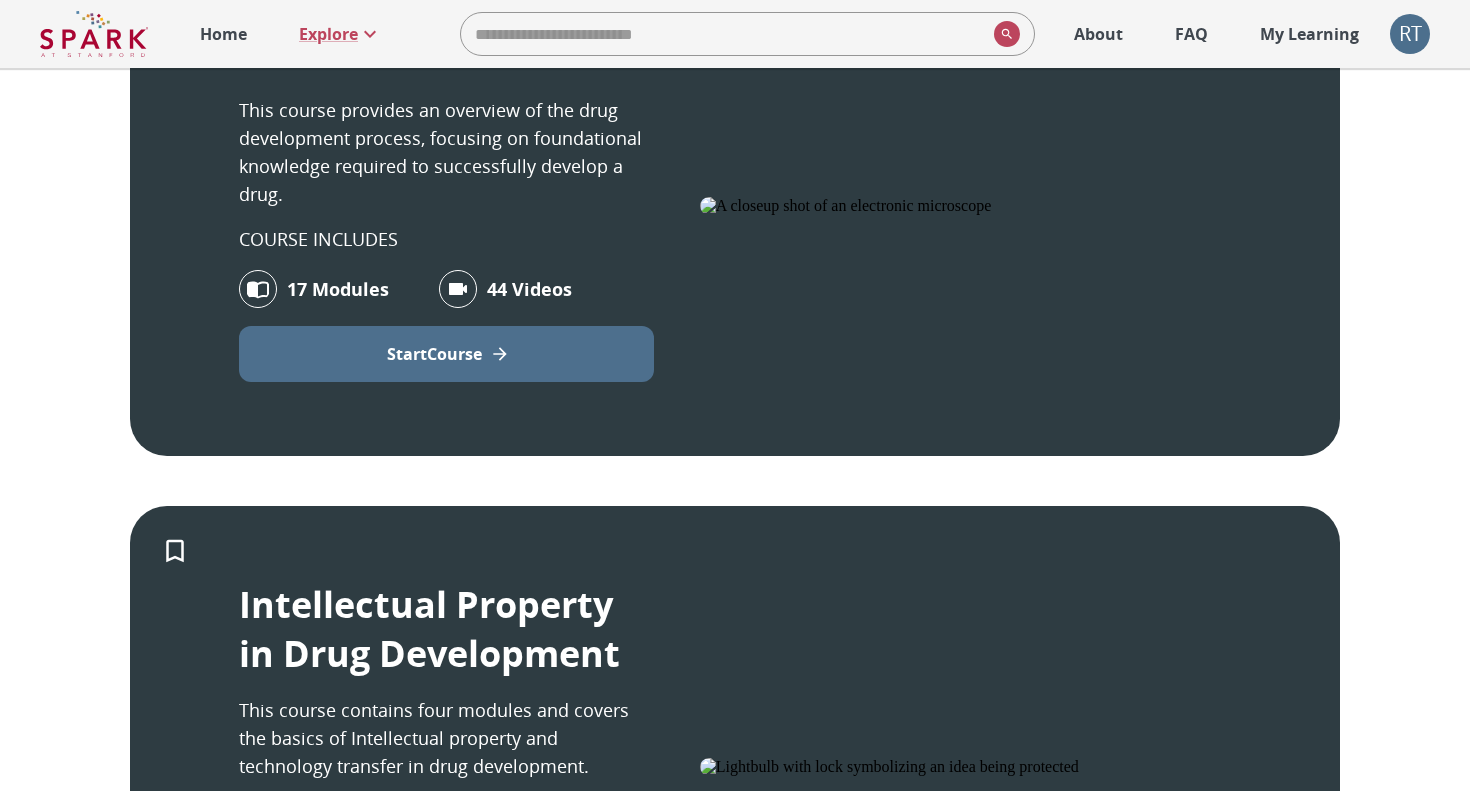 scroll, scrollTop: 574, scrollLeft: 0, axis: vertical 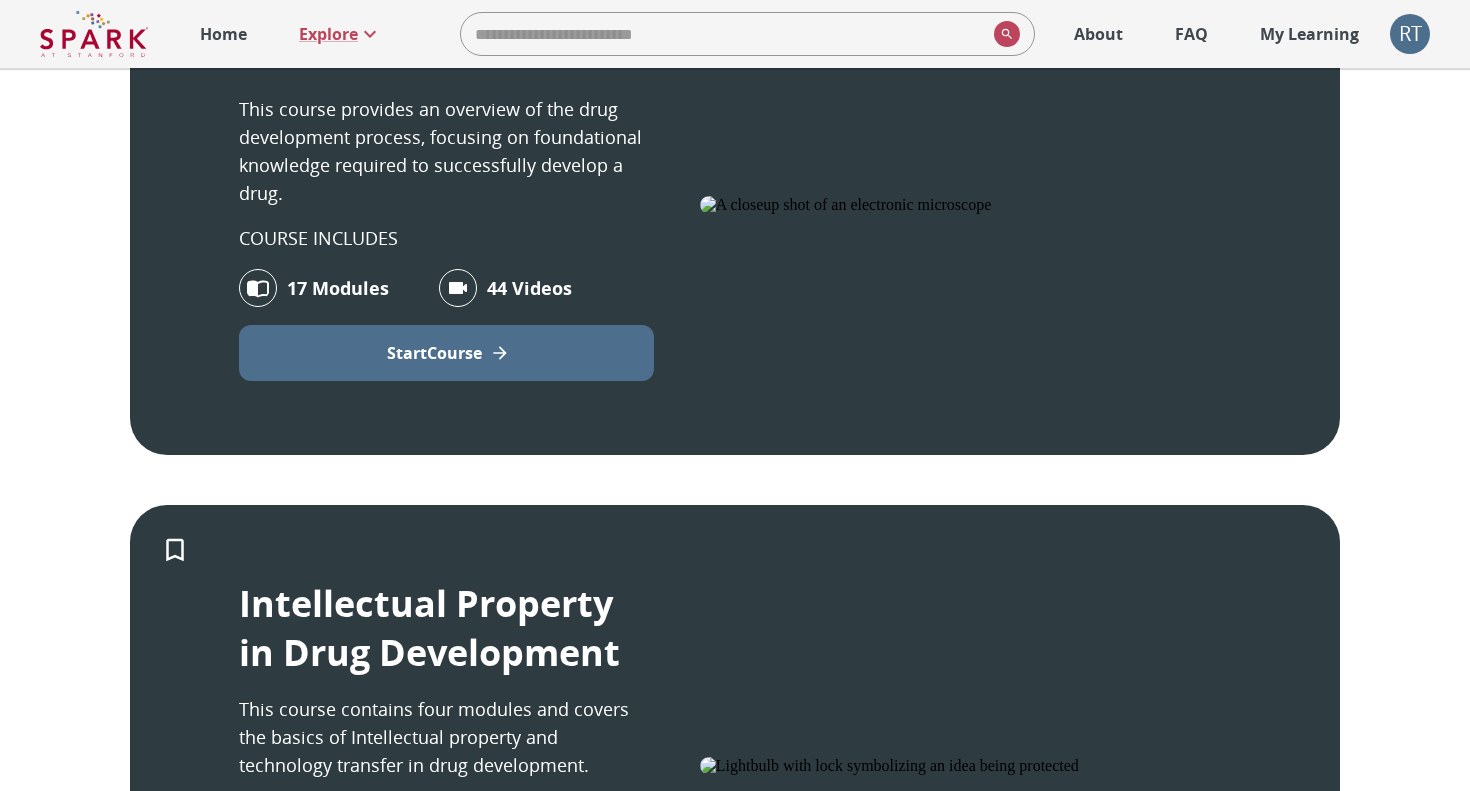 click on "17 Modules" at bounding box center [338, 288] 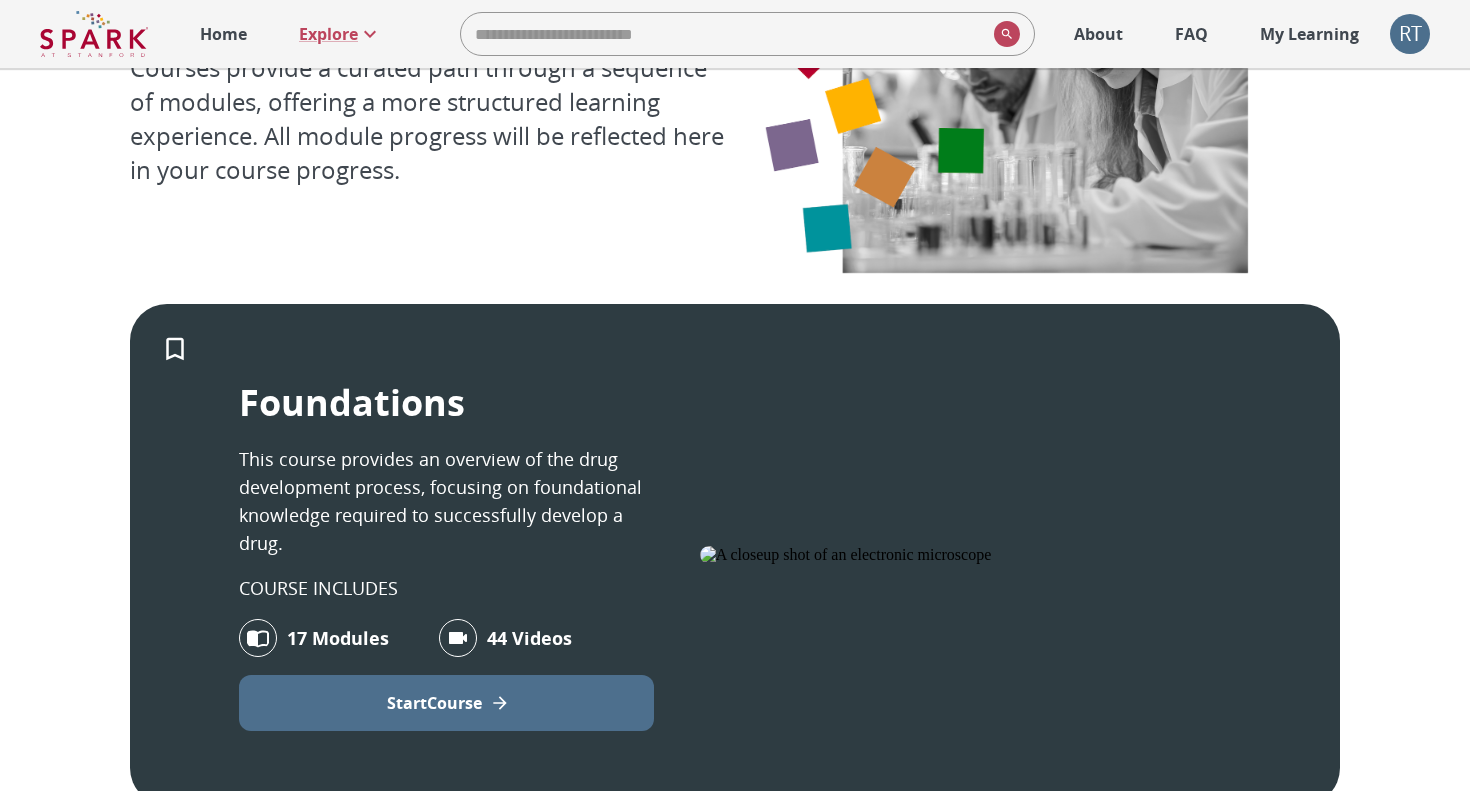 scroll, scrollTop: 228, scrollLeft: 0, axis: vertical 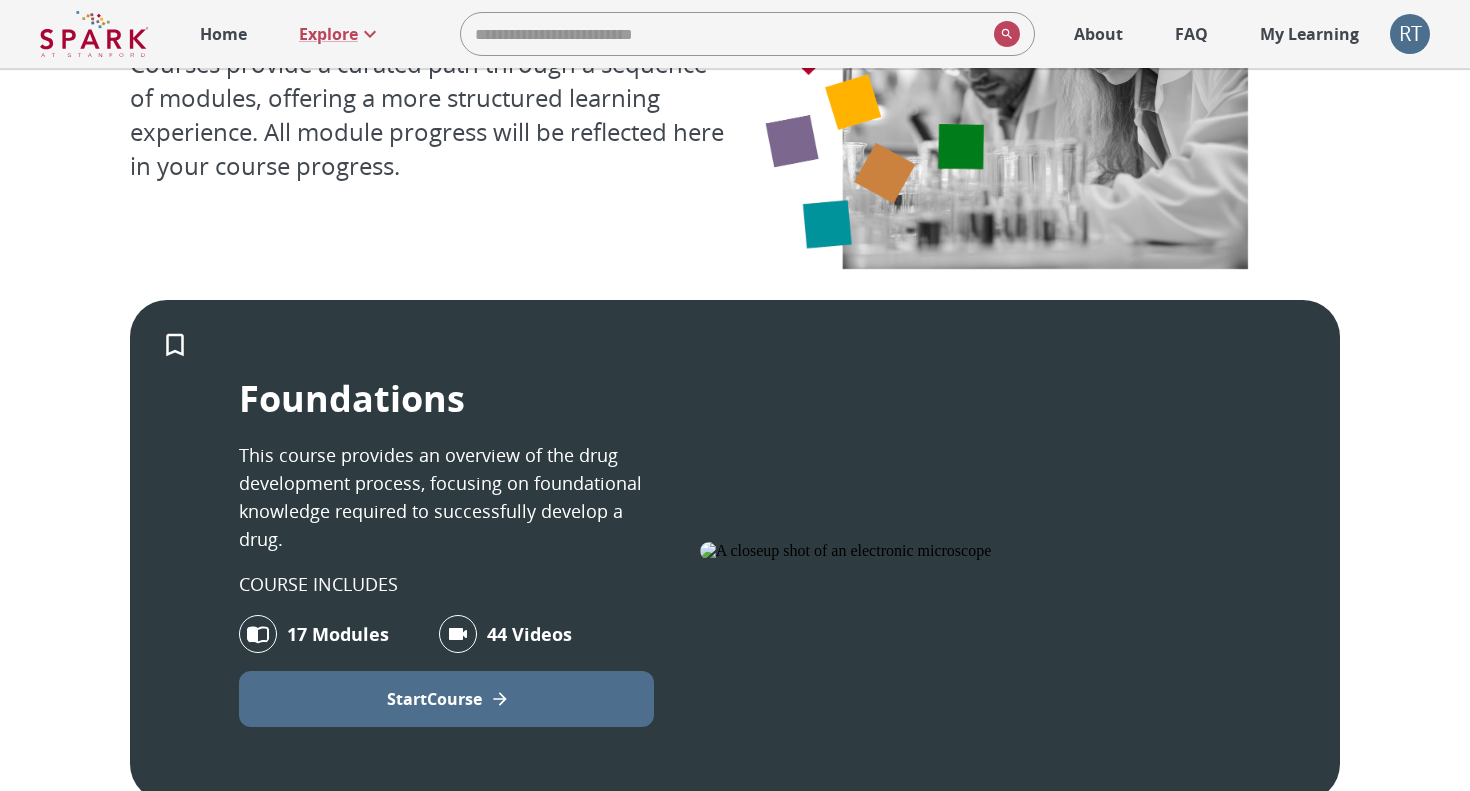 click on "Start  Course" at bounding box center (434, 699) 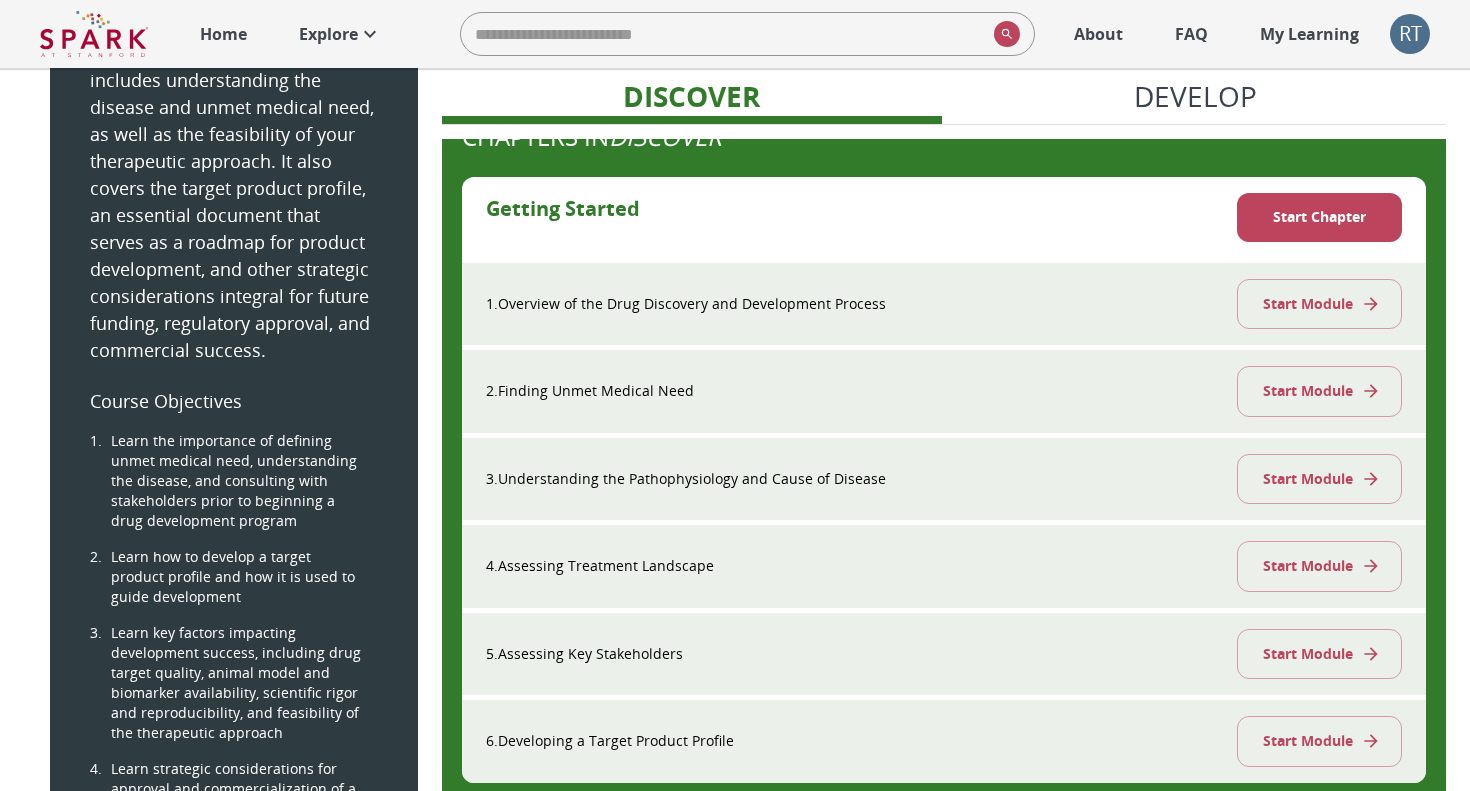 scroll, scrollTop: 117, scrollLeft: 0, axis: vertical 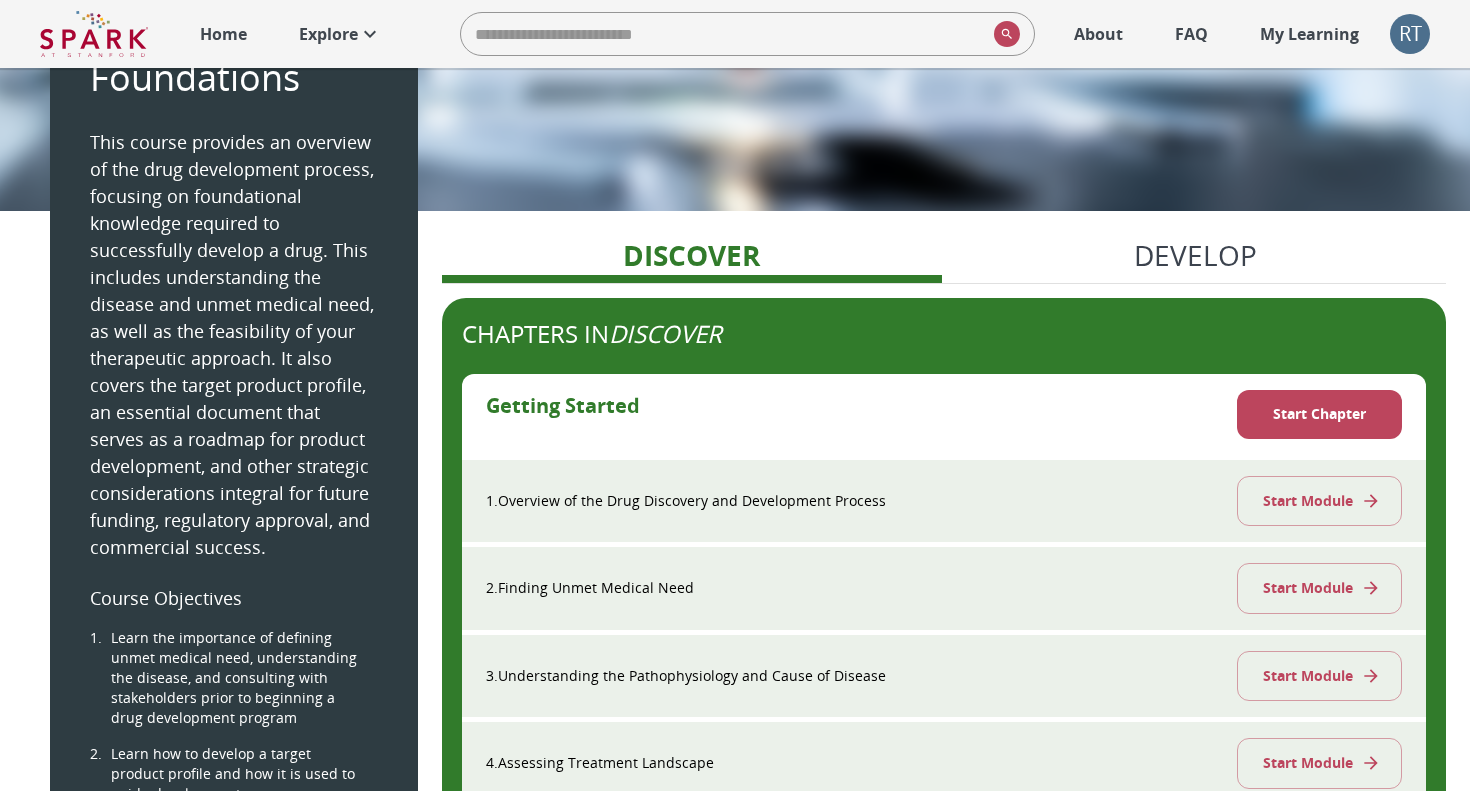 click on "Start Module" at bounding box center [1319, 501] 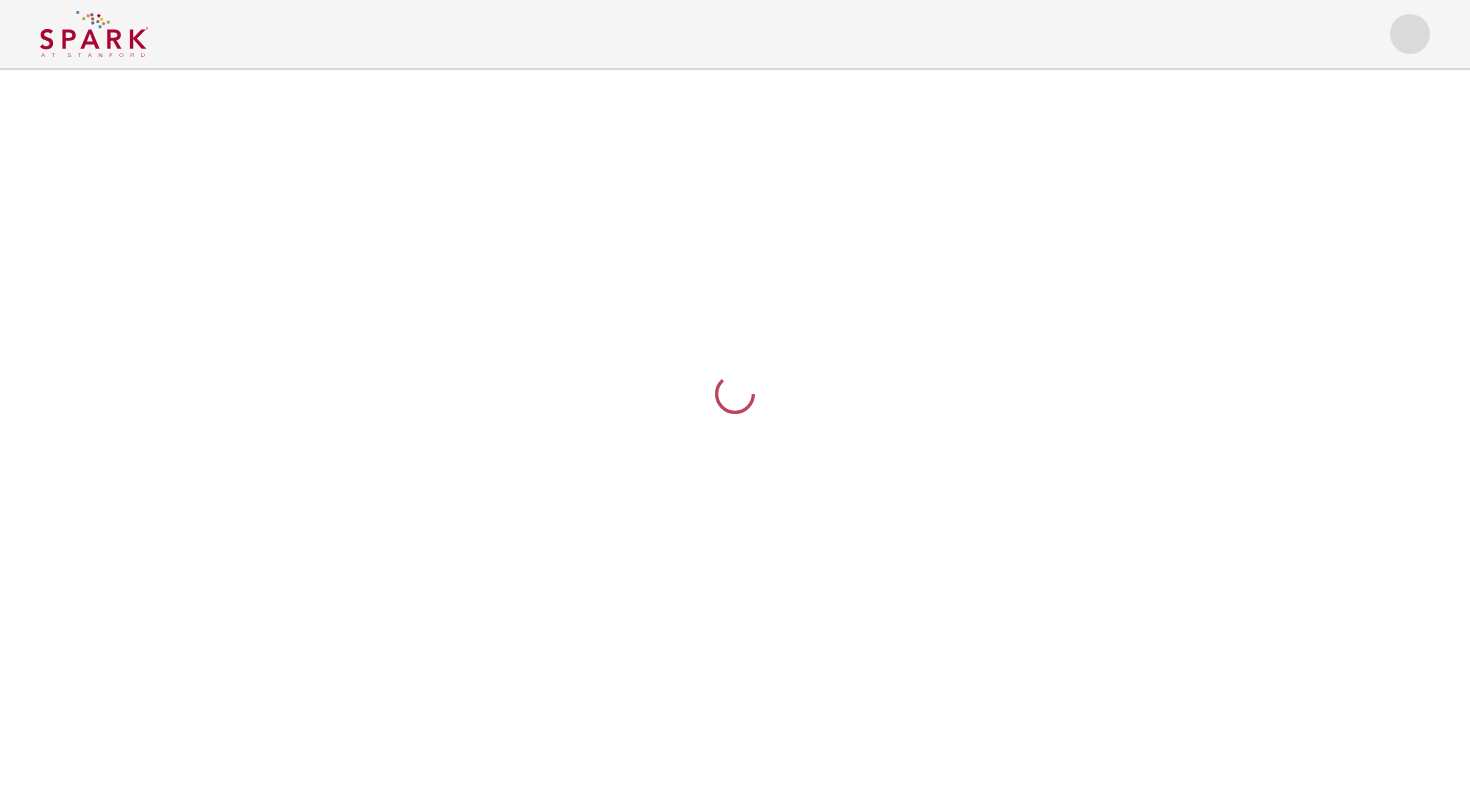 scroll, scrollTop: 0, scrollLeft: 0, axis: both 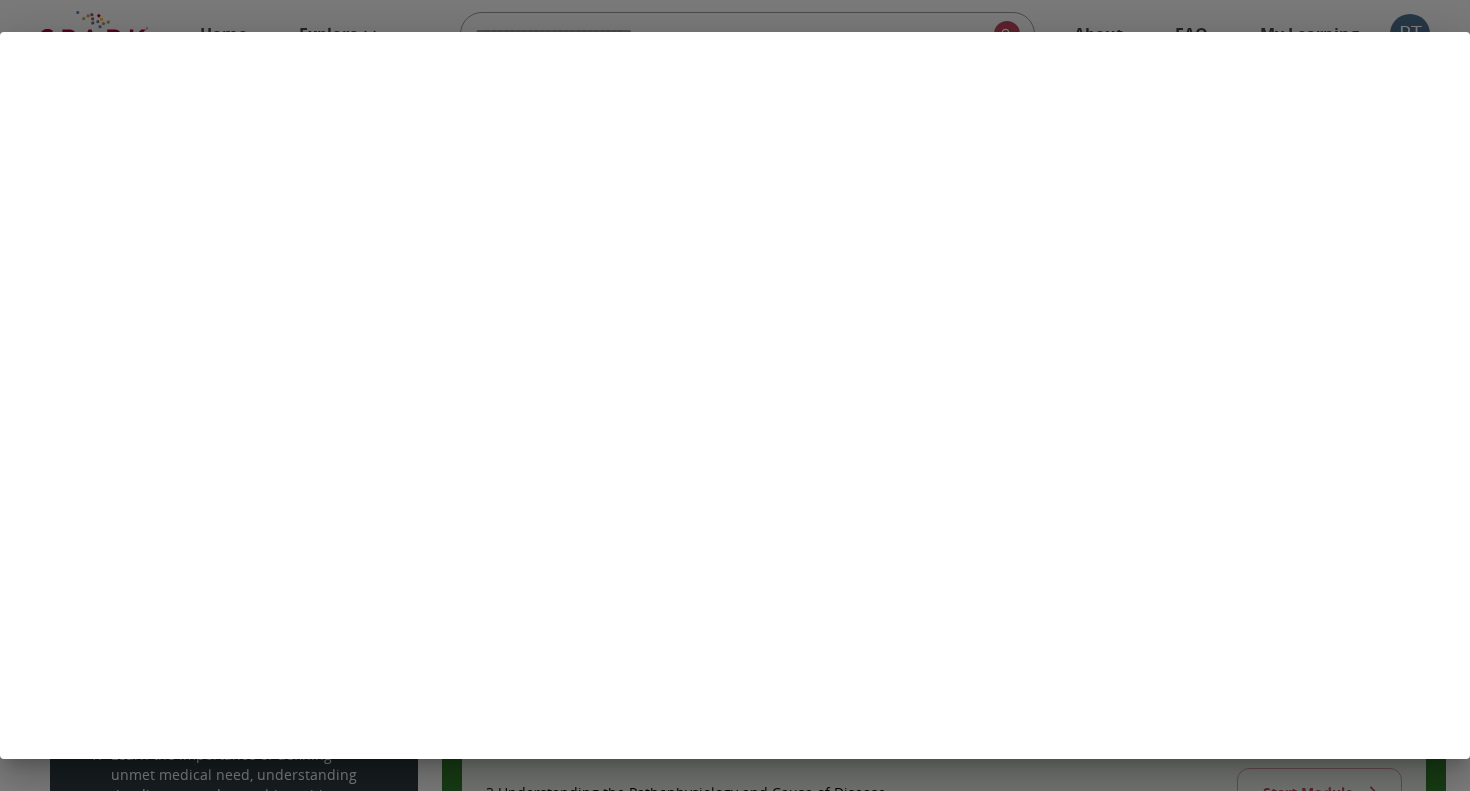 click at bounding box center (735, 395) 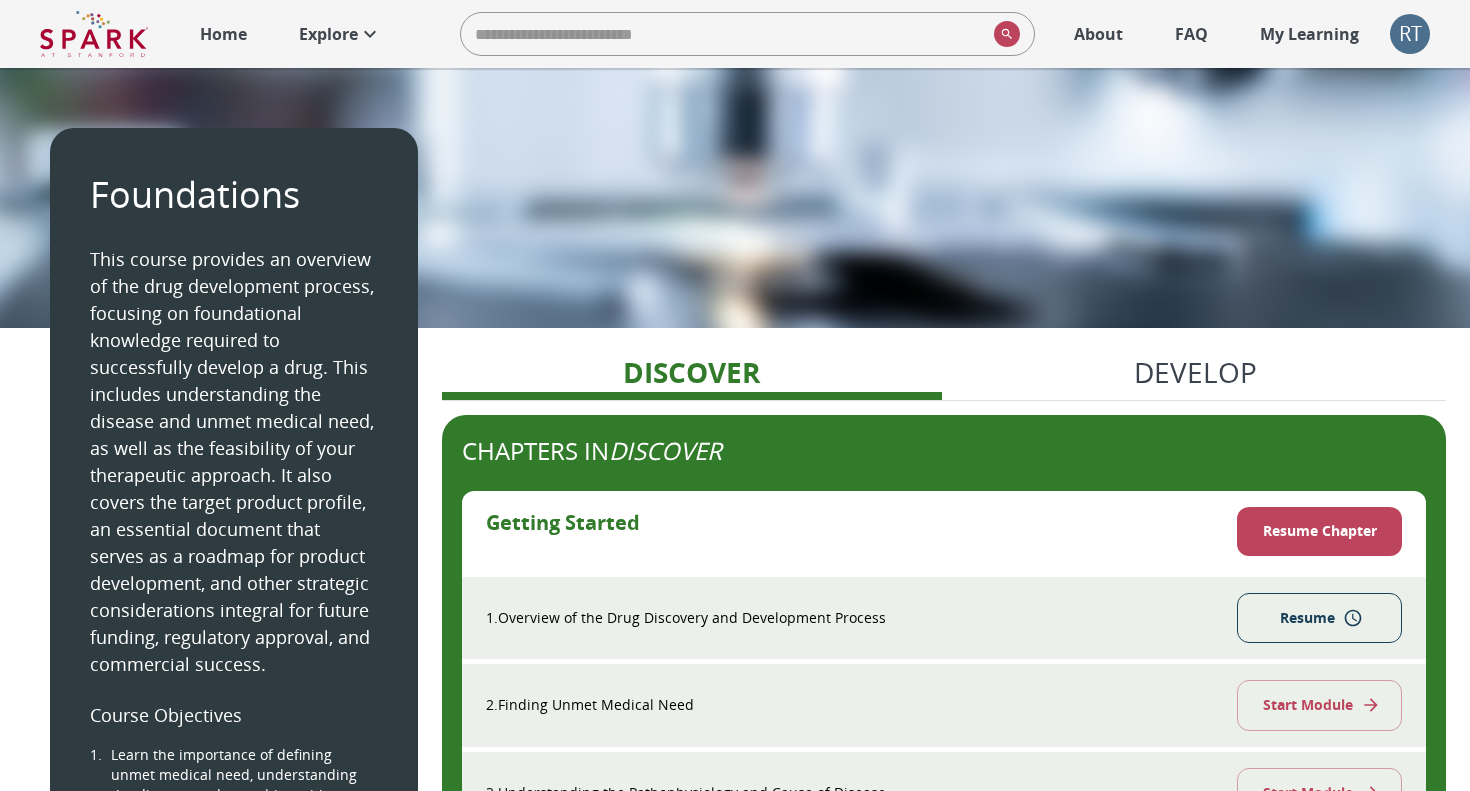 click on "RT" at bounding box center [1410, 34] 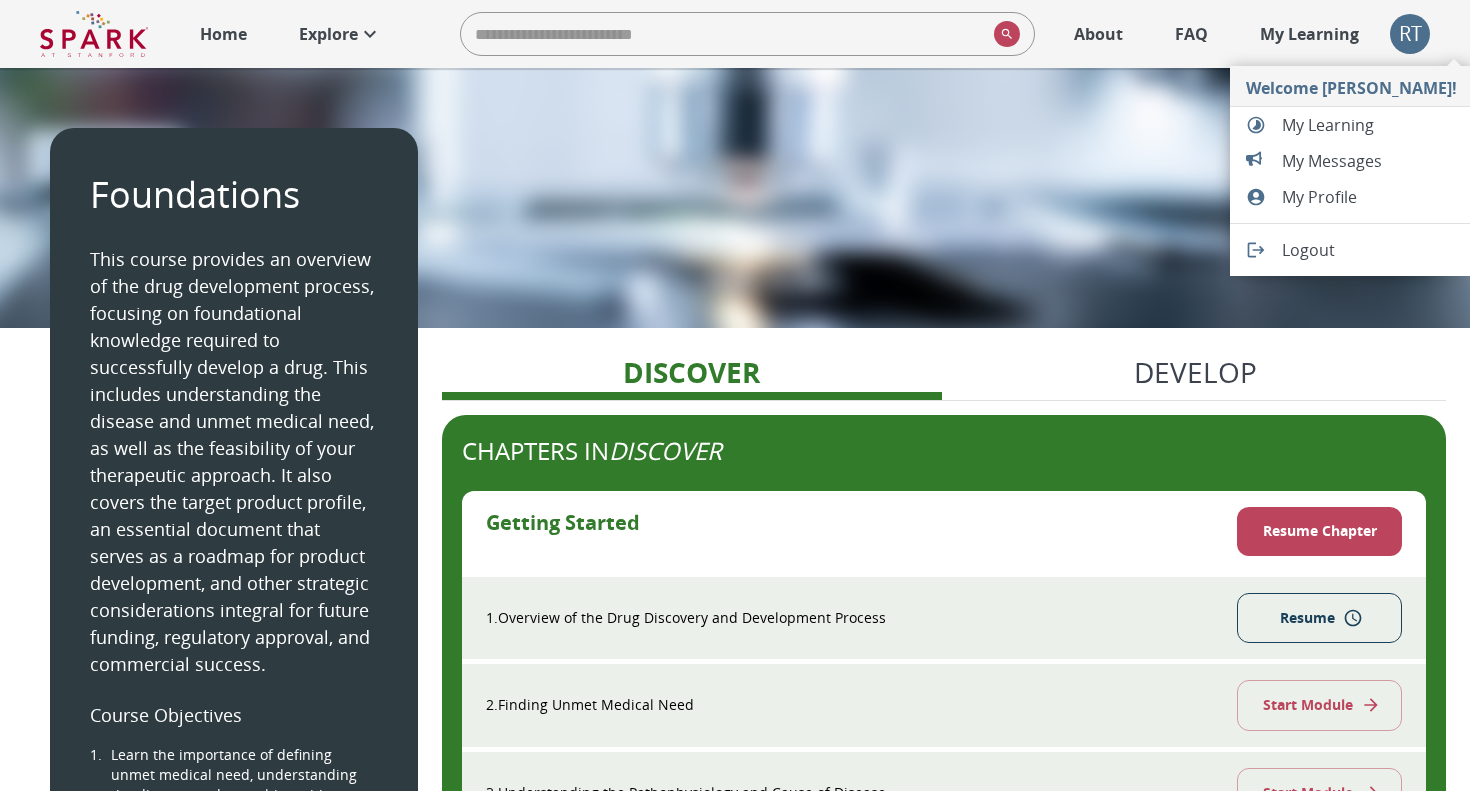 click on "Logout" at bounding box center [1369, 250] 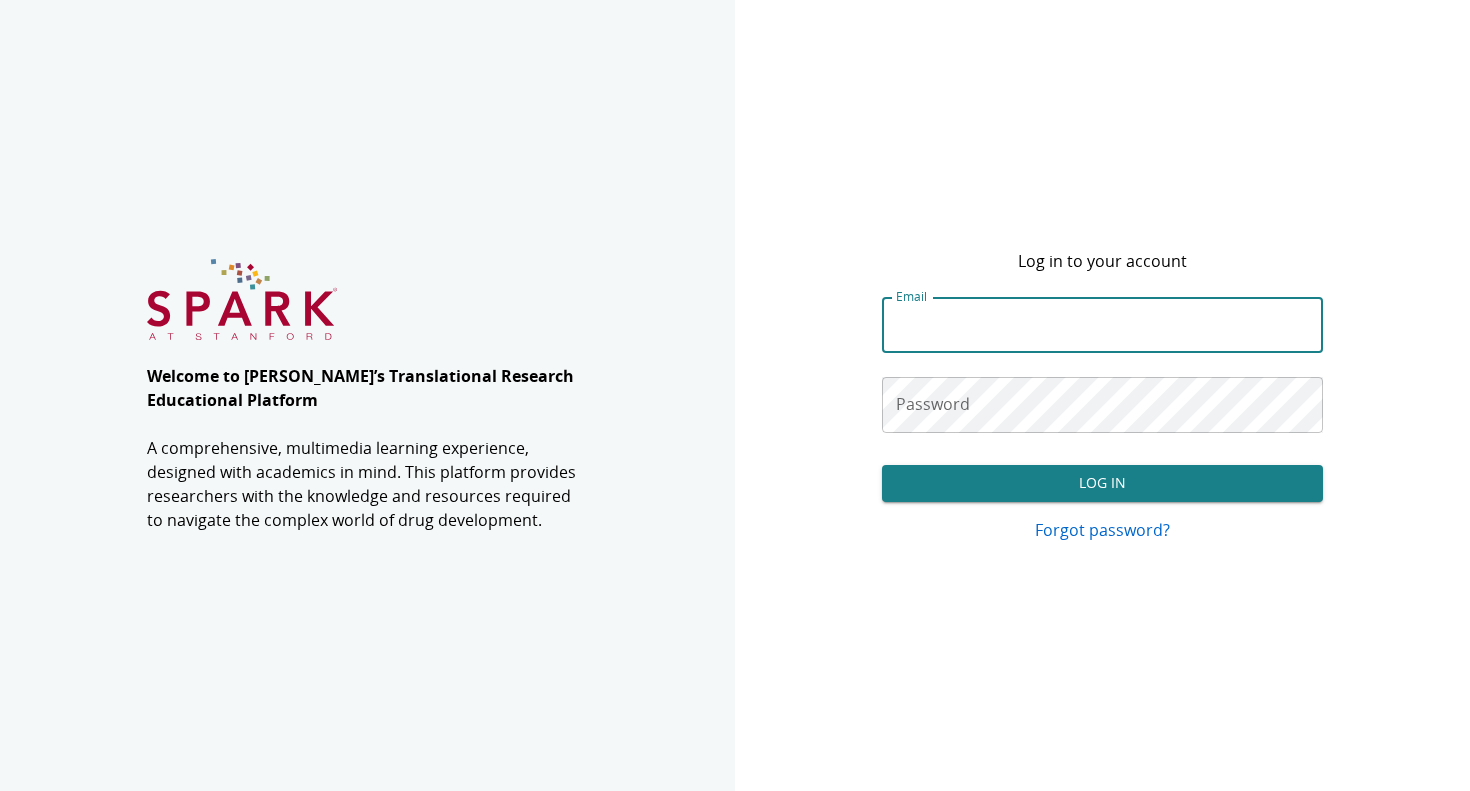 type on "**********" 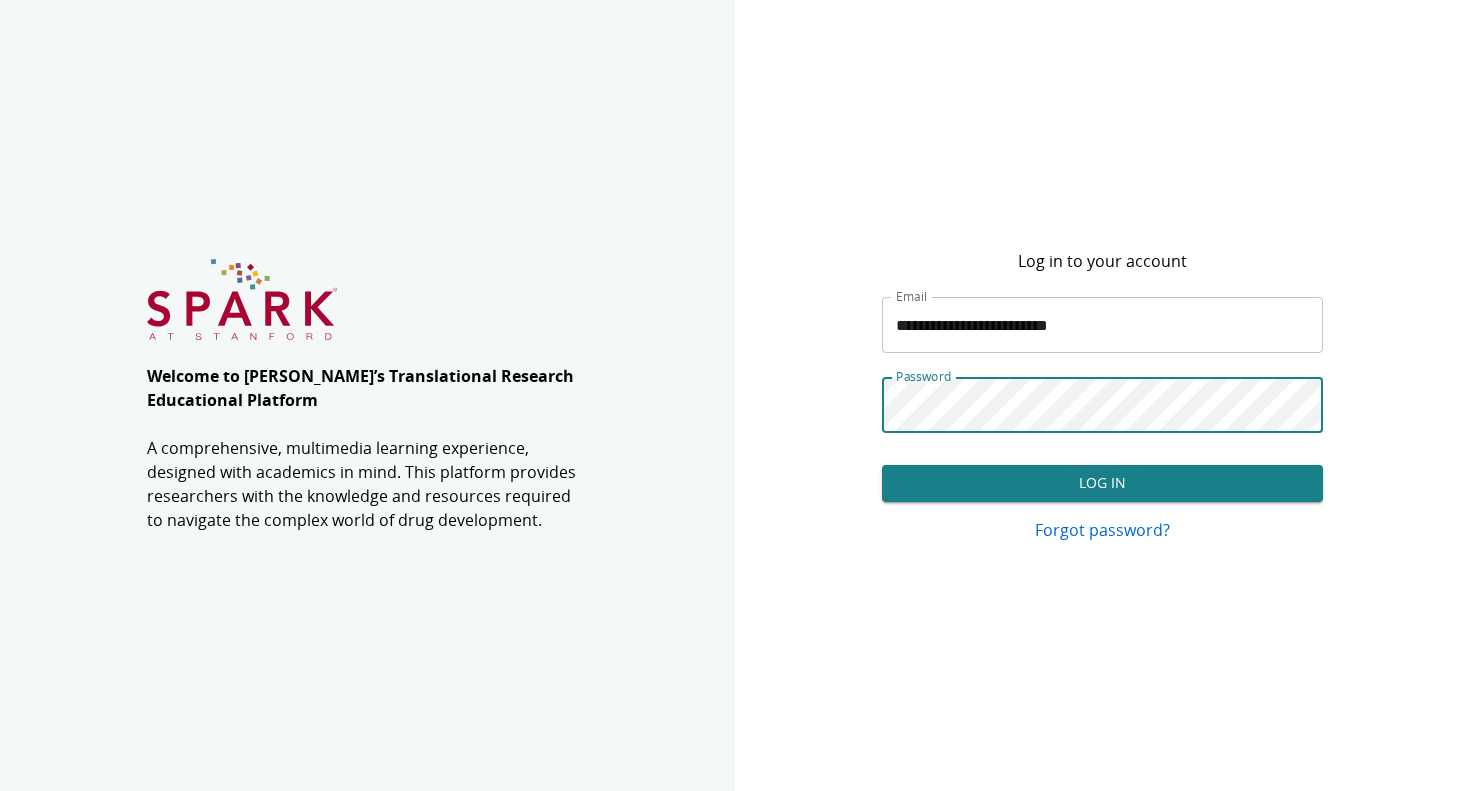 click on "Log In" at bounding box center [1102, 483] 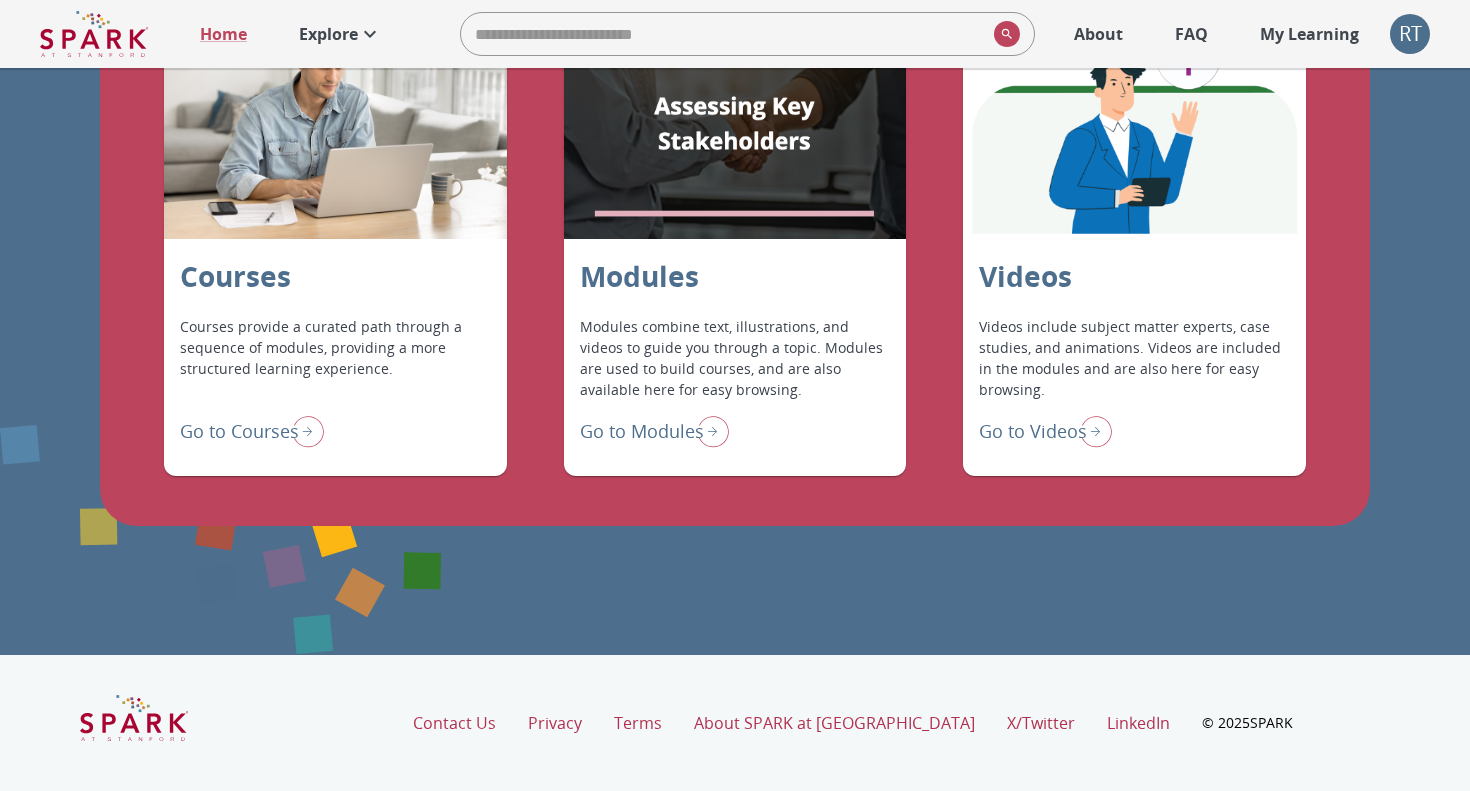 scroll, scrollTop: 1680, scrollLeft: 0, axis: vertical 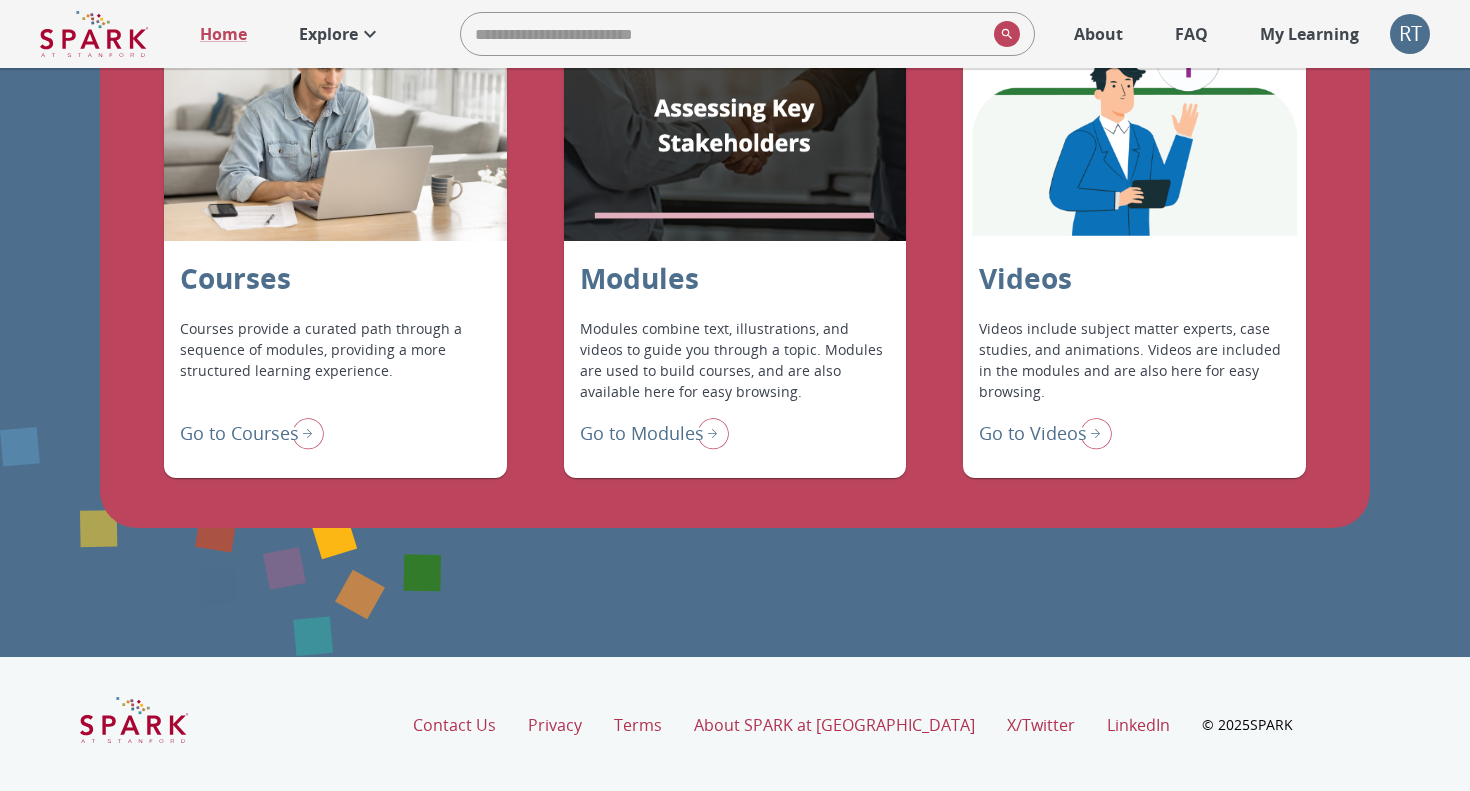click at bounding box center [304, 433] 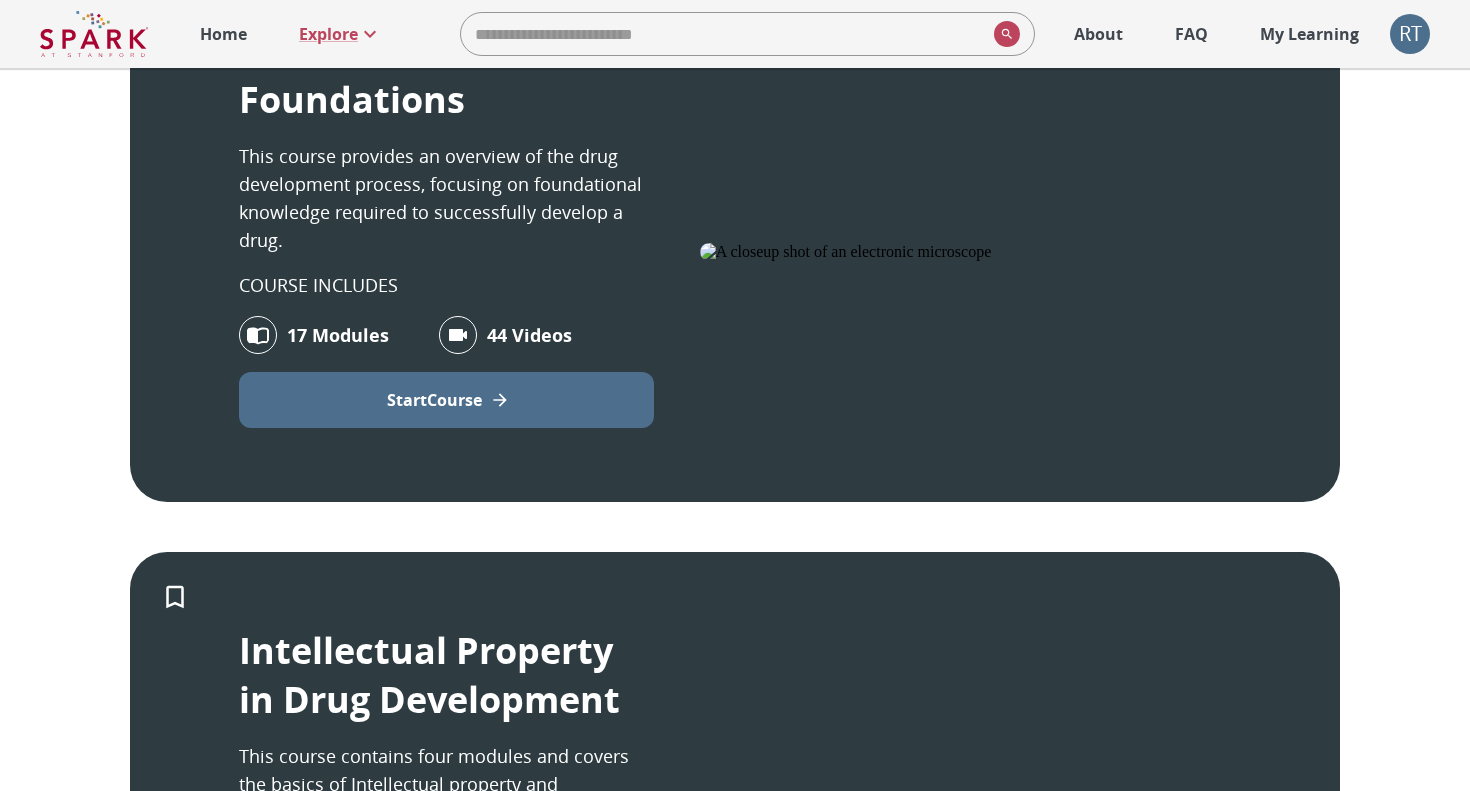 scroll, scrollTop: 468, scrollLeft: 0, axis: vertical 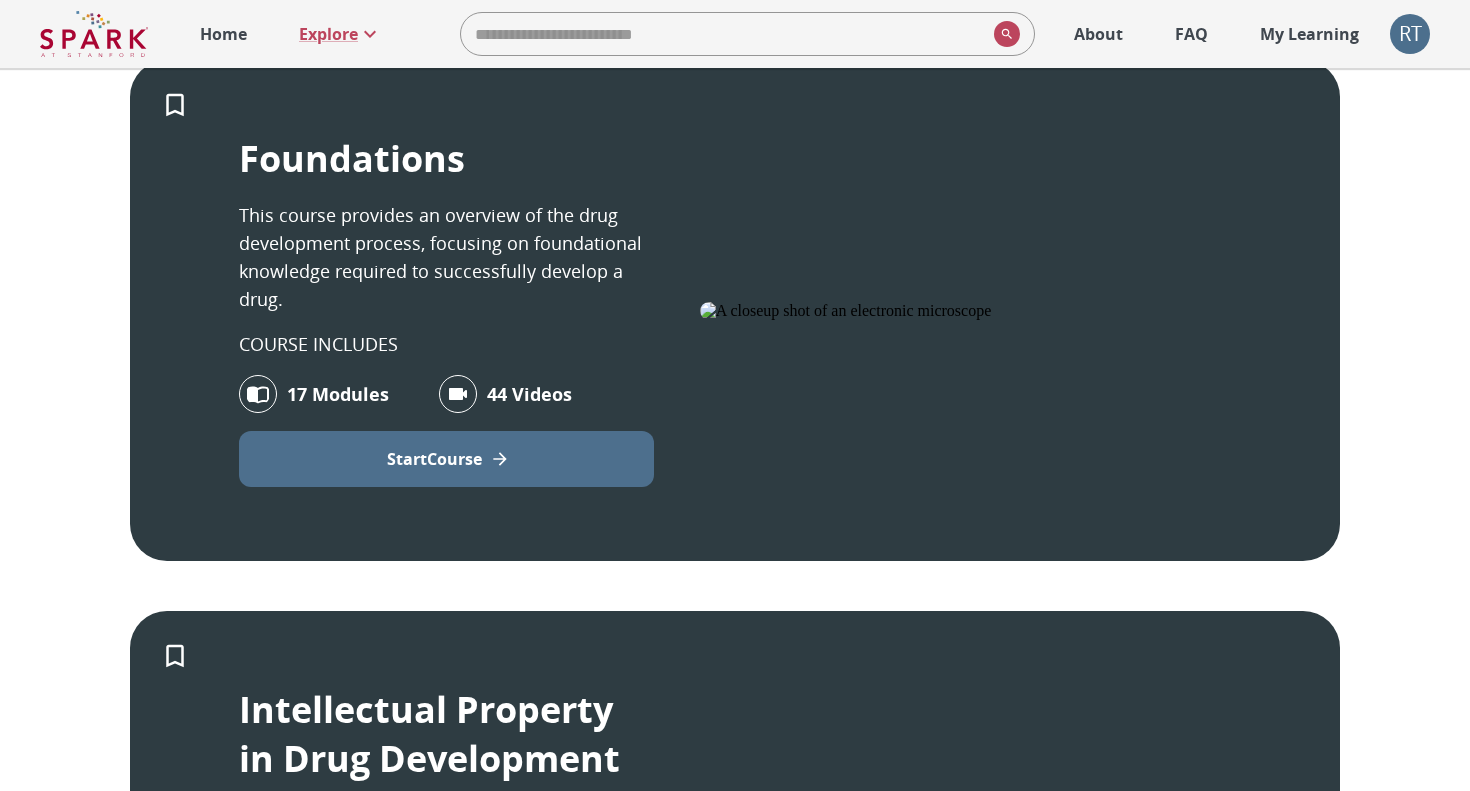 click on "Start  Course" at bounding box center [446, 459] 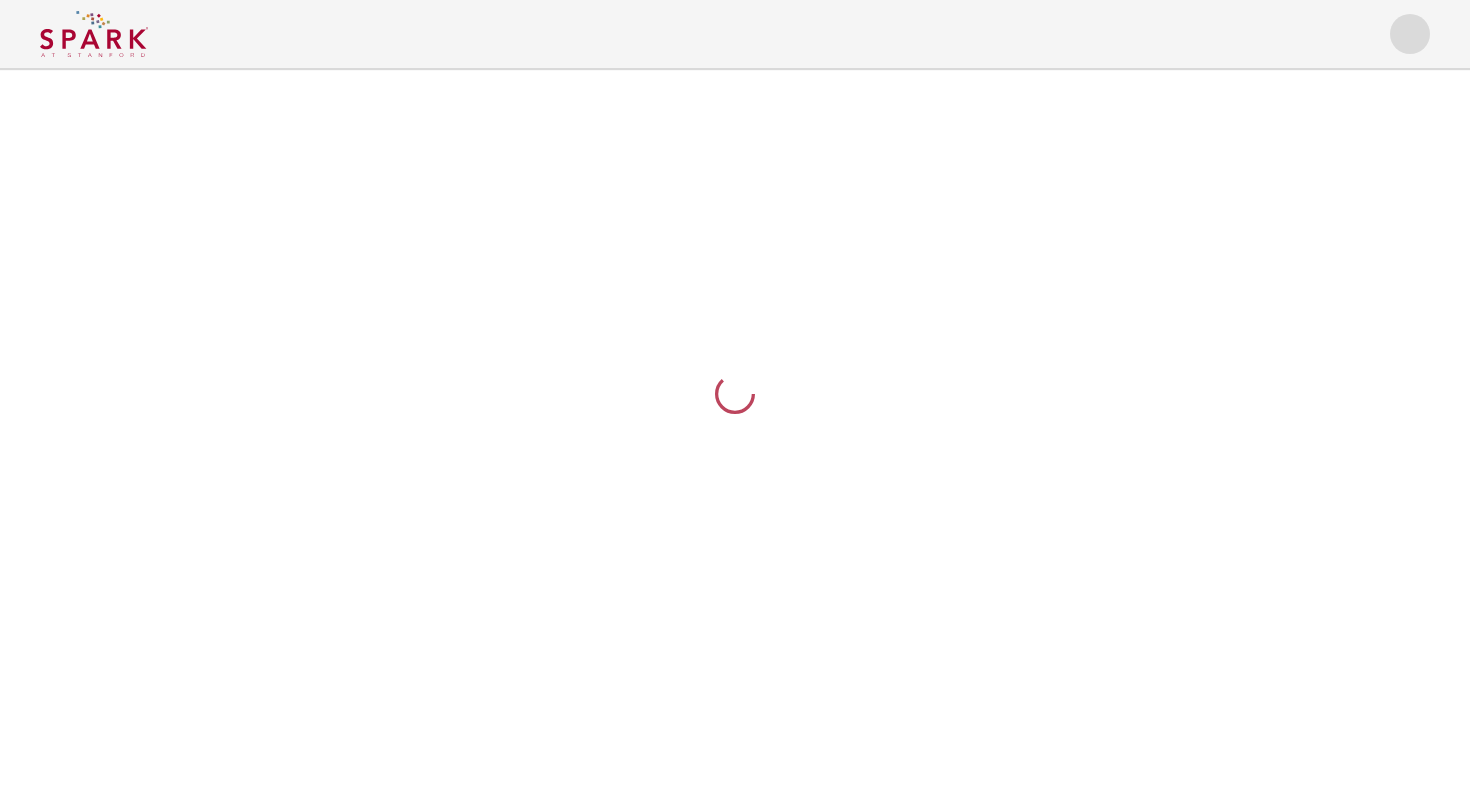scroll, scrollTop: 0, scrollLeft: 0, axis: both 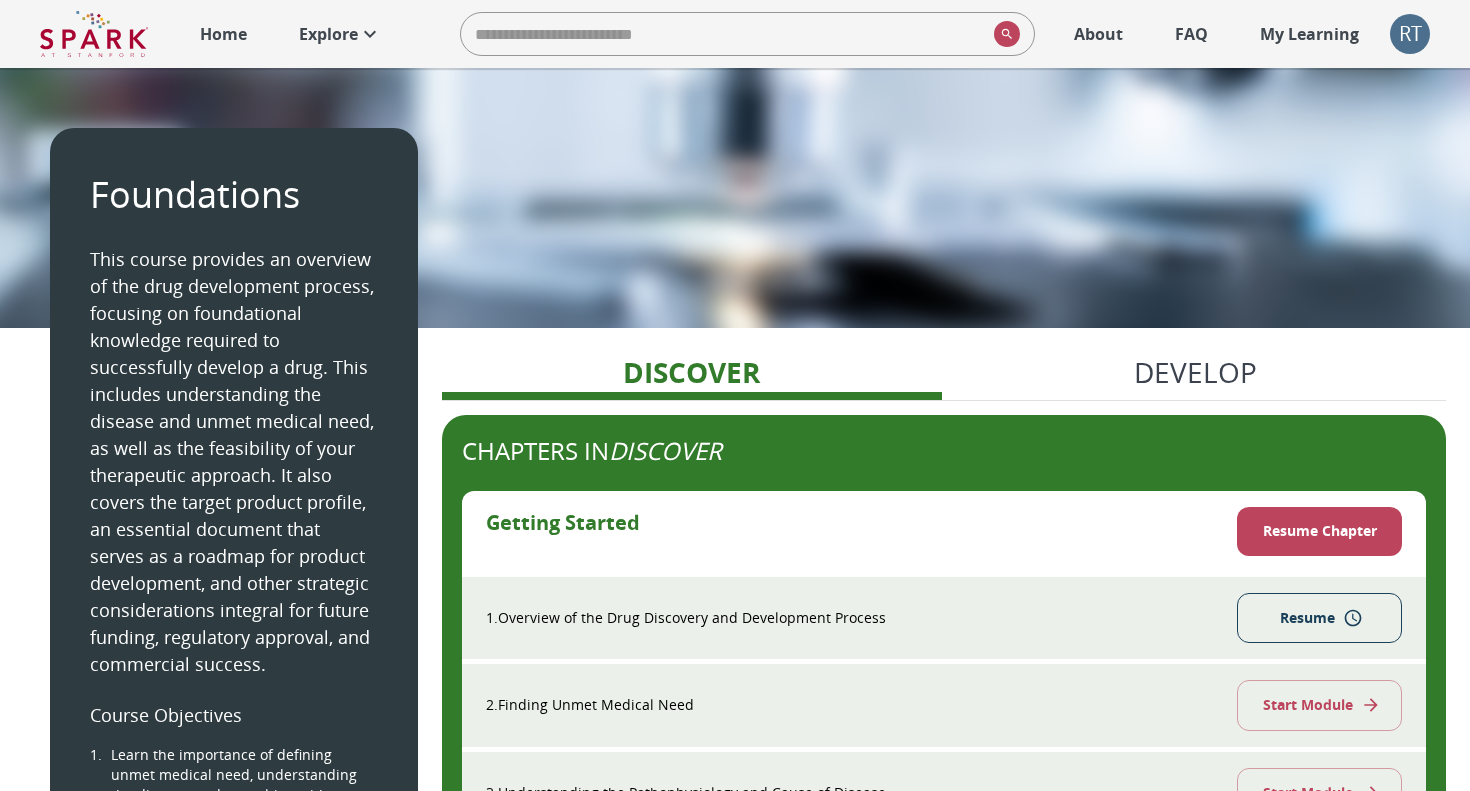 click on "Resume" at bounding box center (1319, 618) 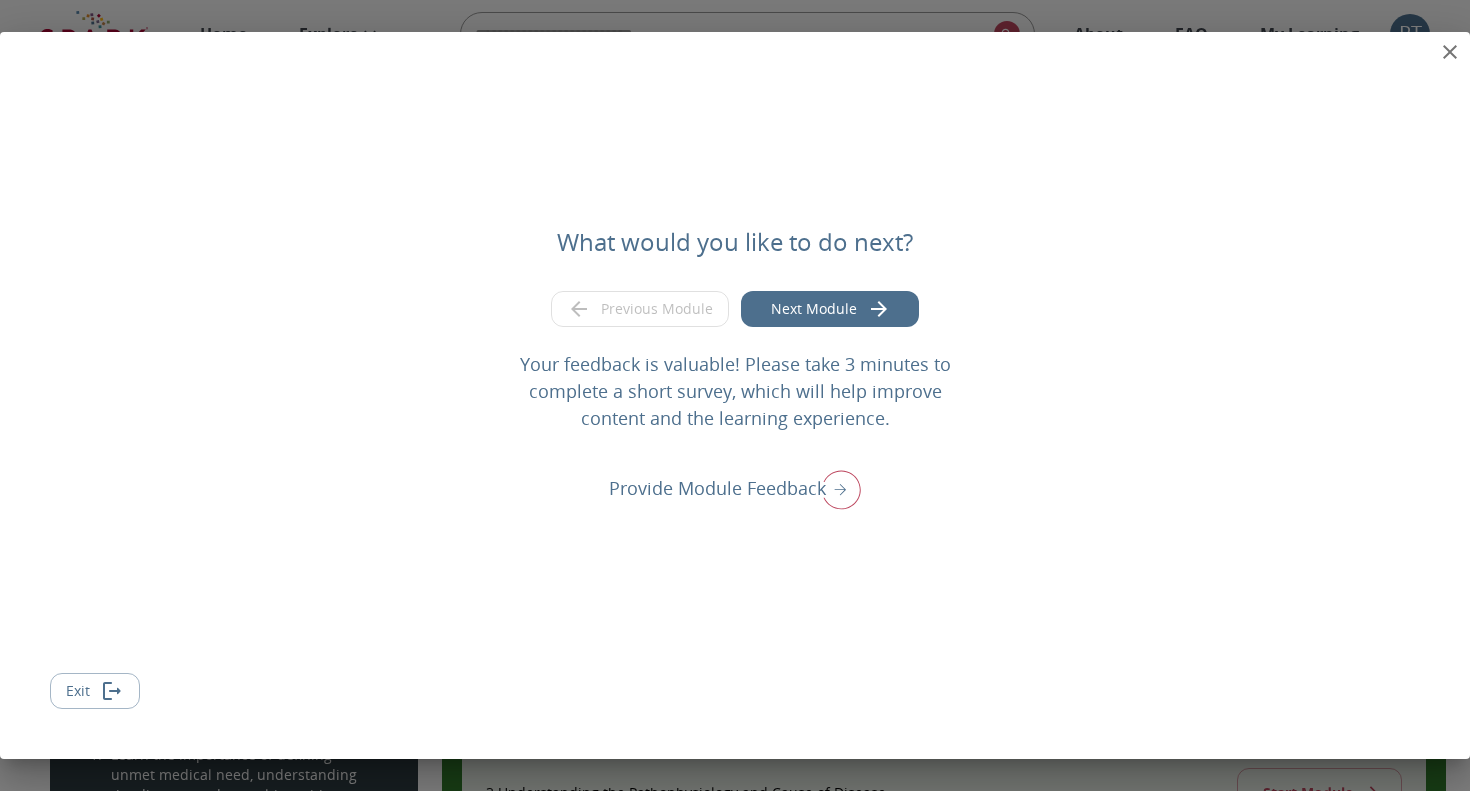 click on "What would you like to do next?  Previous Module Next Module  Your feedback is valuable! Please take 3 minutes to complete a short survey, which will help improve content and the learning experience. Provide Module Feedback Exit" at bounding box center (735, 395) 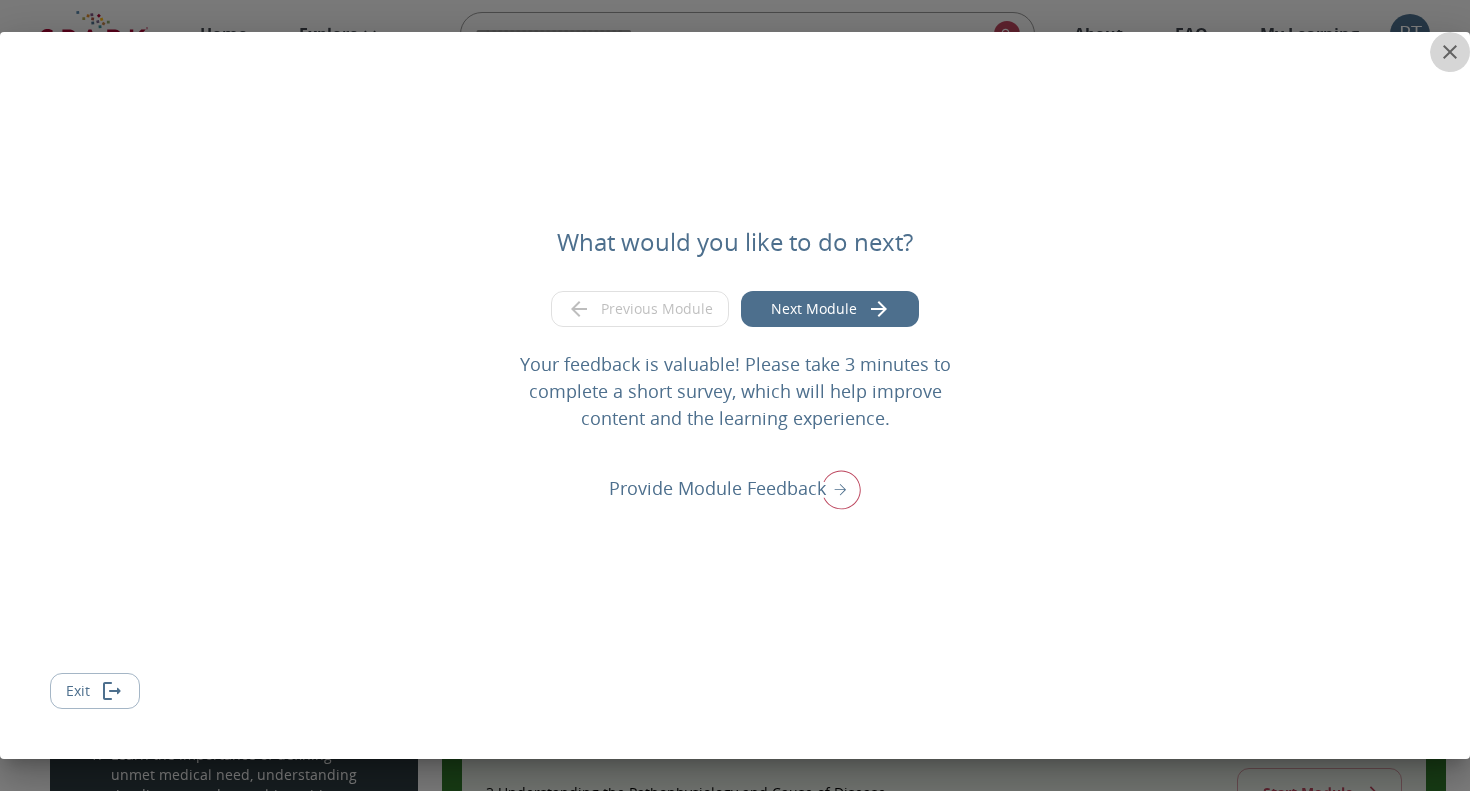 click 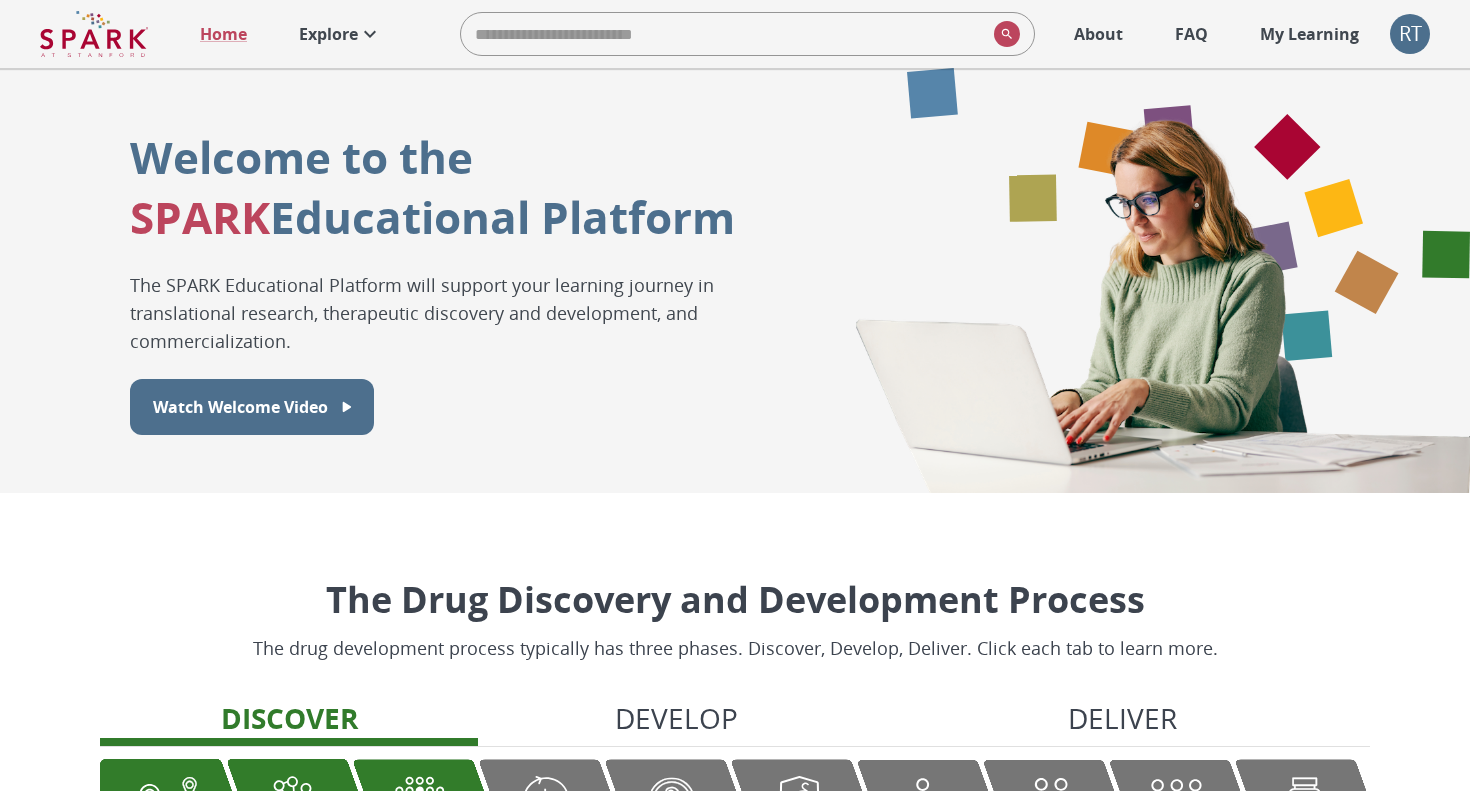 scroll, scrollTop: 0, scrollLeft: 0, axis: both 